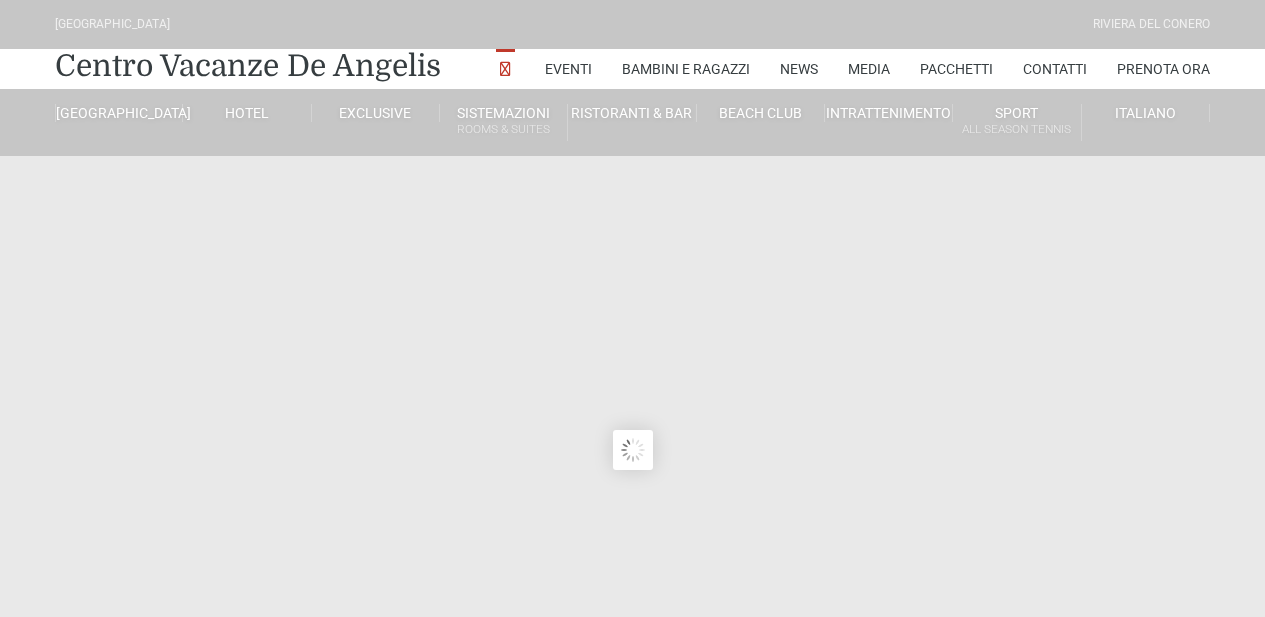 scroll, scrollTop: 0, scrollLeft: 0, axis: both 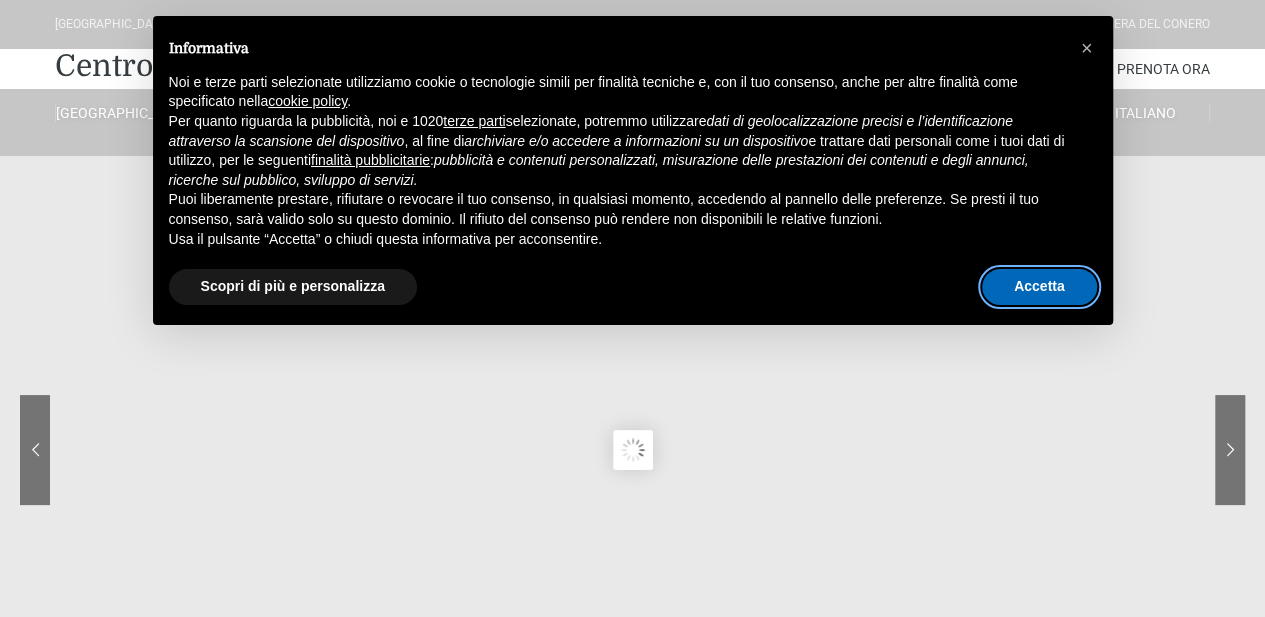 click on "Accetta" at bounding box center (1039, 287) 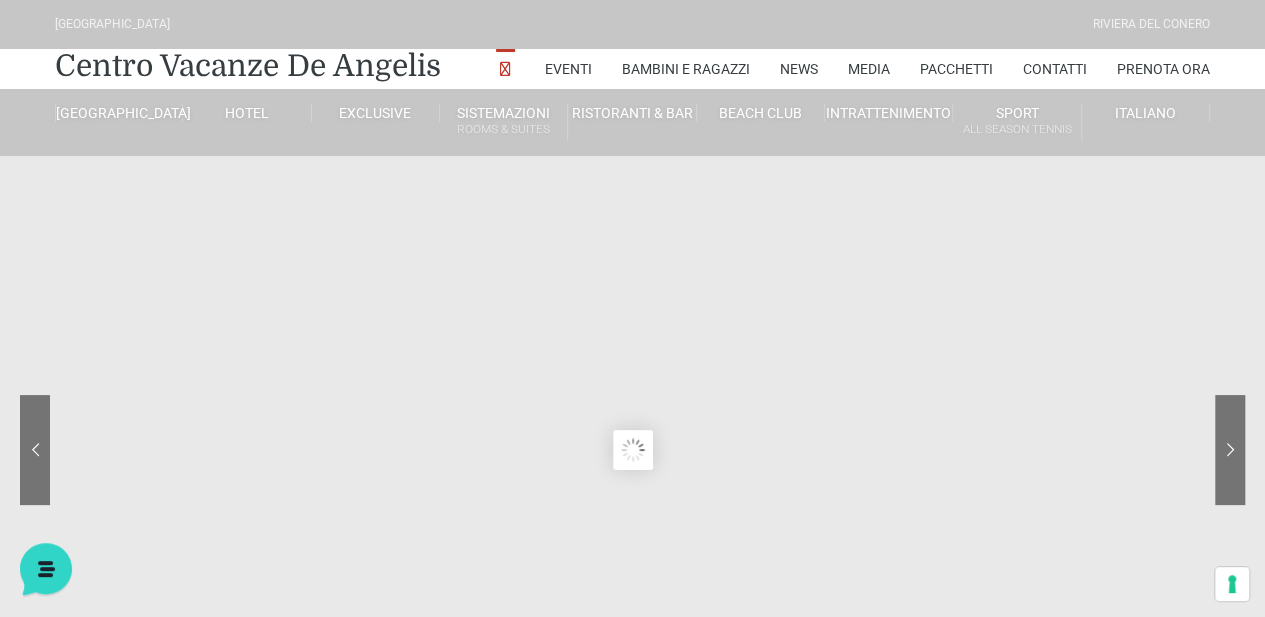 scroll, scrollTop: 0, scrollLeft: 0, axis: both 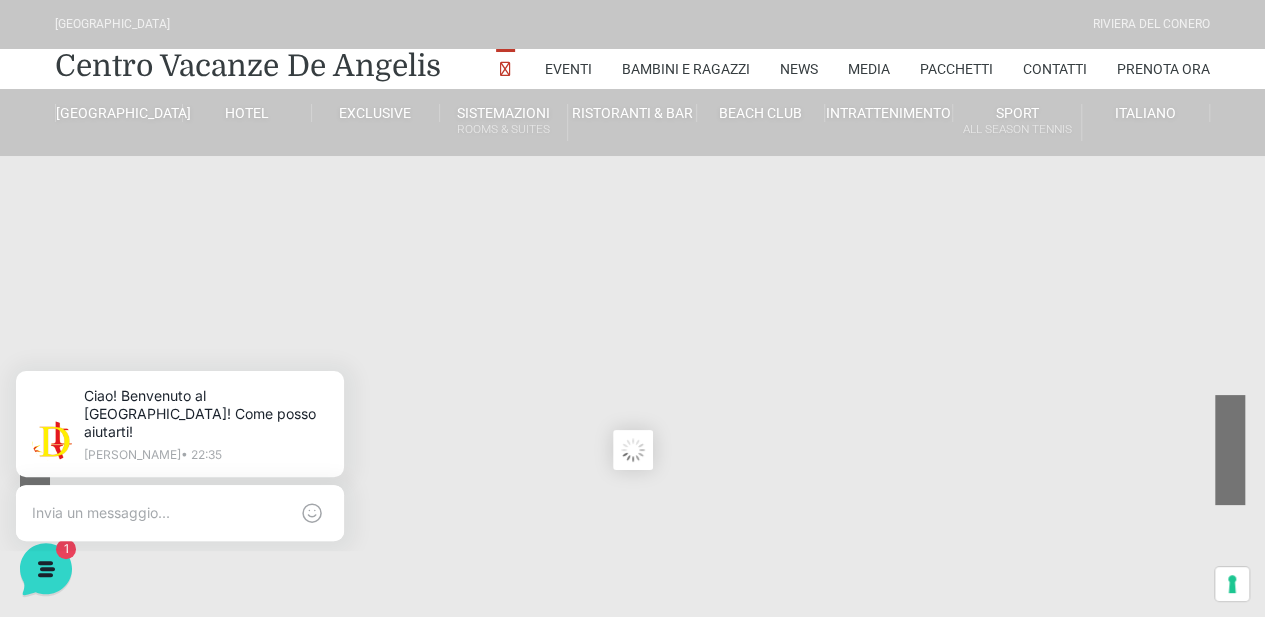 click 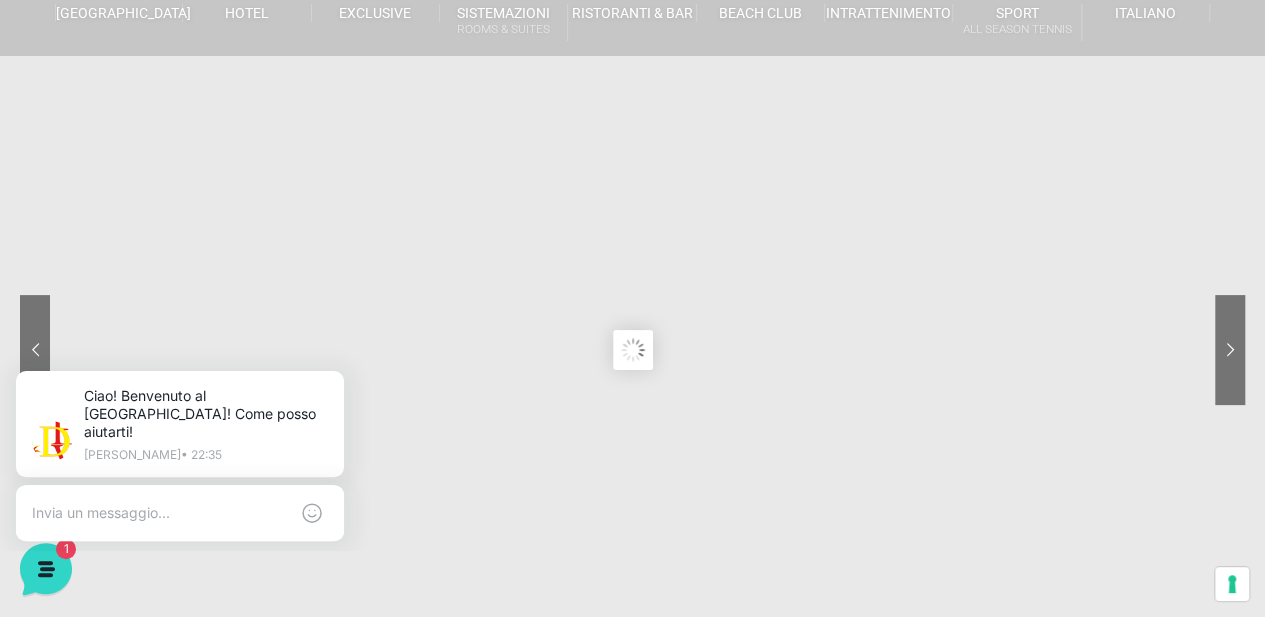 scroll, scrollTop: 0, scrollLeft: 0, axis: both 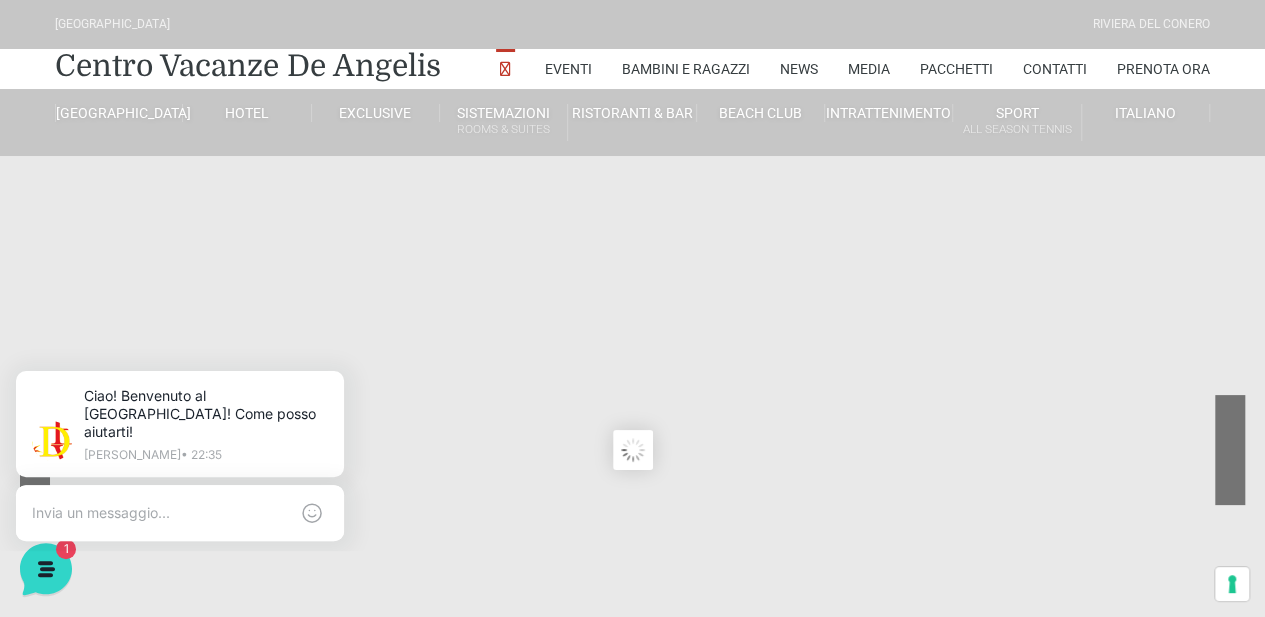 click 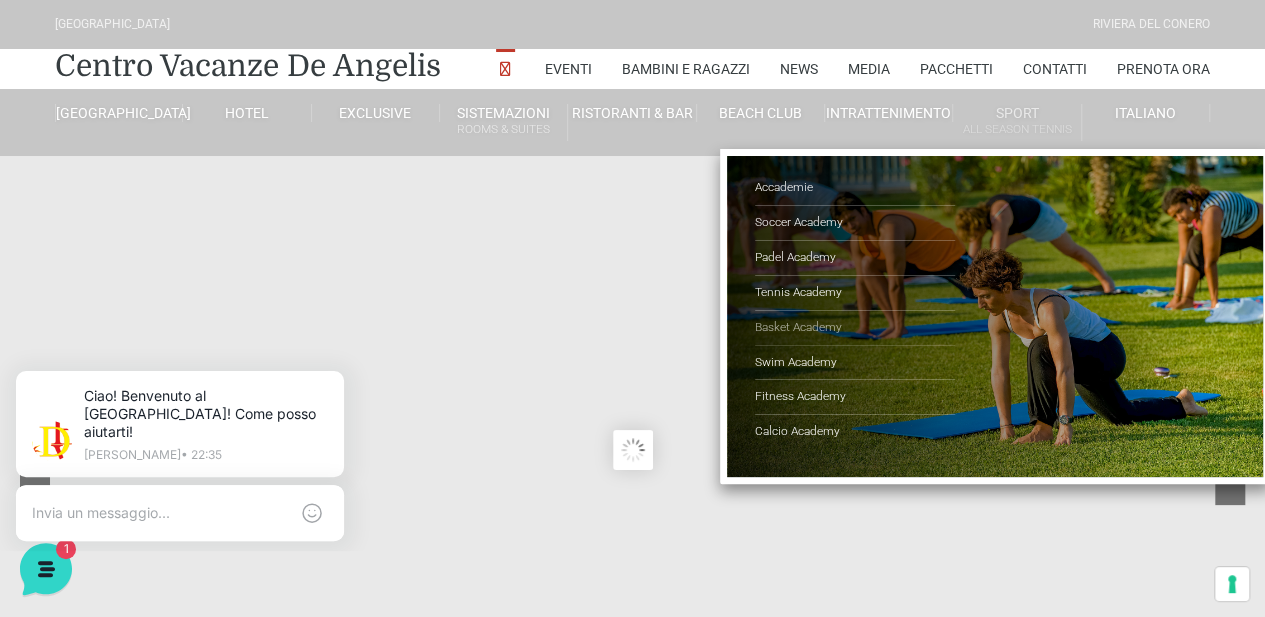 click on "Basket Academy" at bounding box center (855, 328) 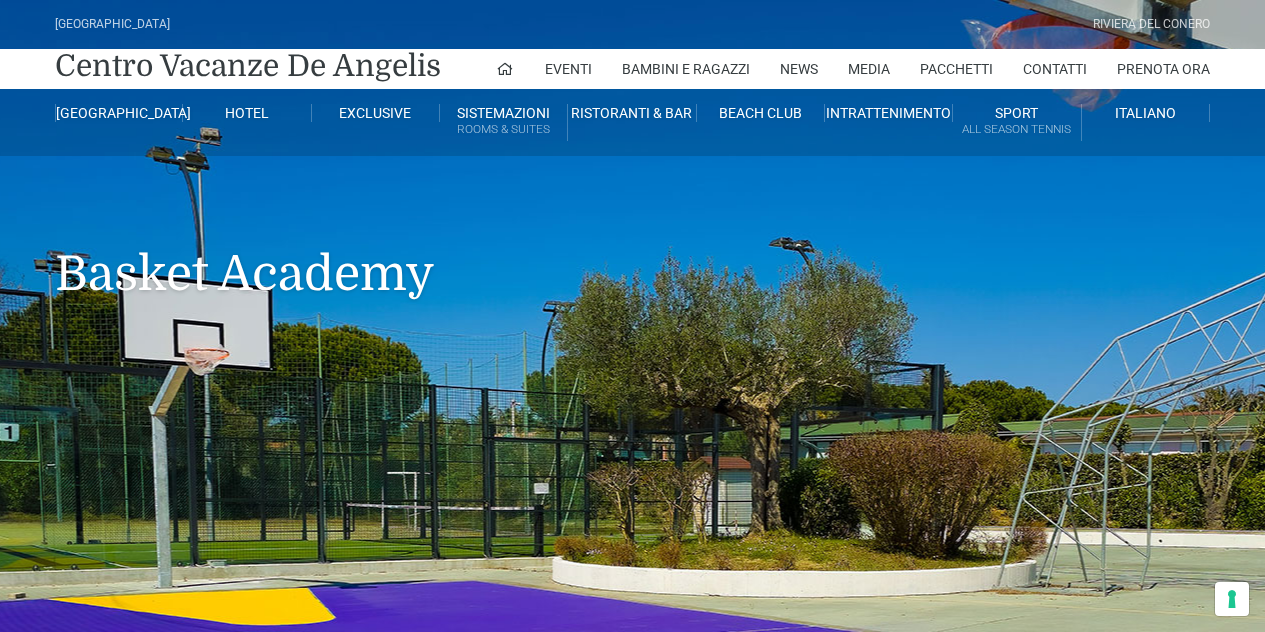 scroll, scrollTop: 0, scrollLeft: 0, axis: both 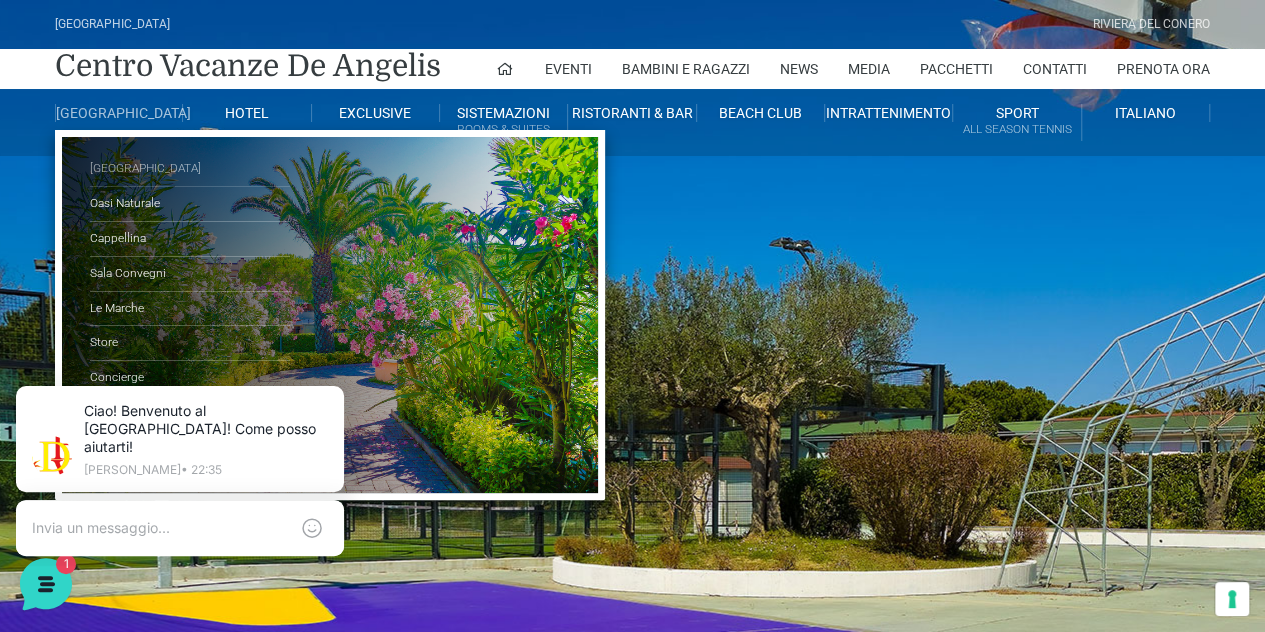click on "[GEOGRAPHIC_DATA]" at bounding box center (190, 169) 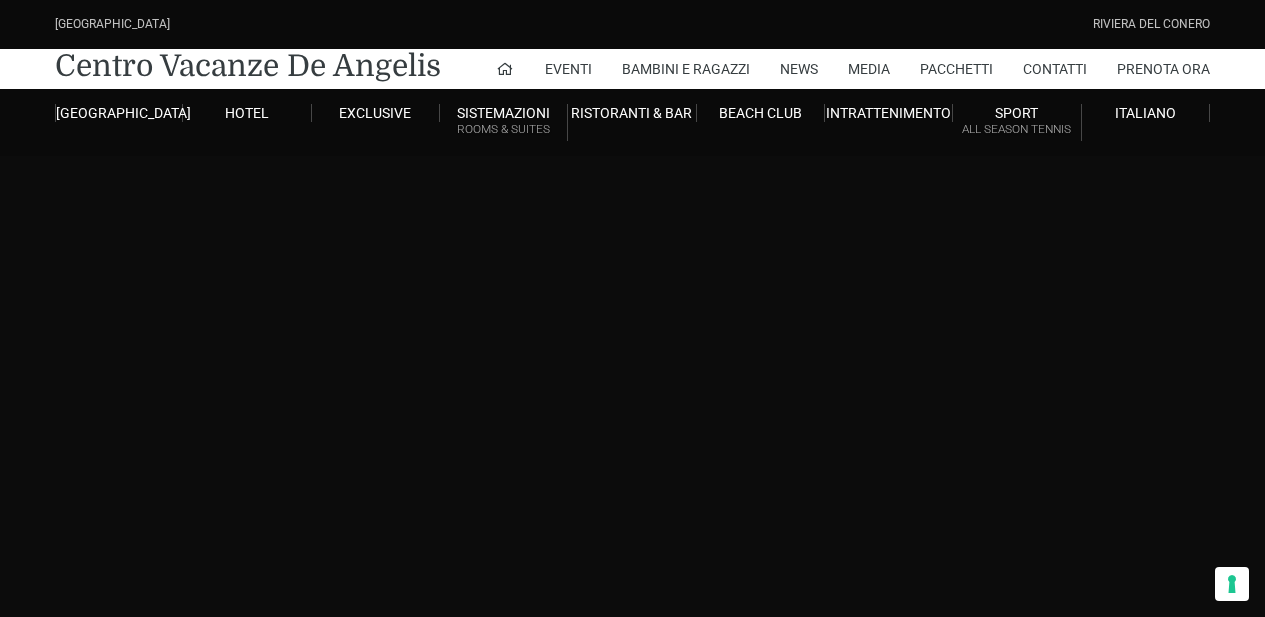 scroll, scrollTop: 0, scrollLeft: 0, axis: both 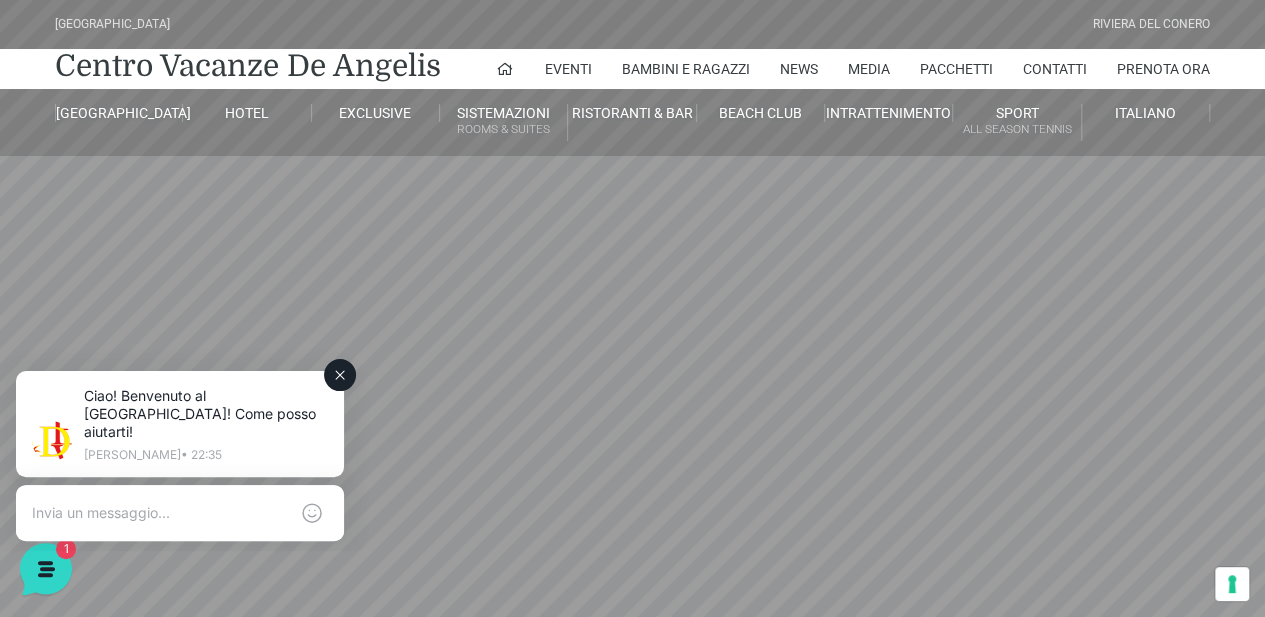 click 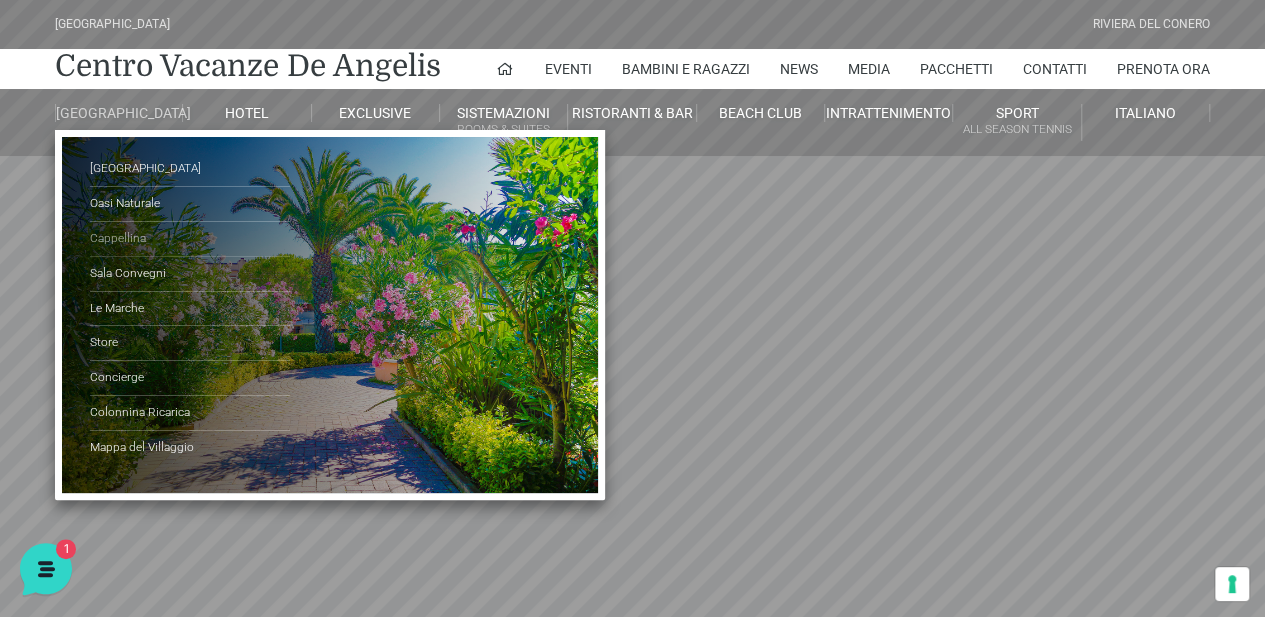 click on "Cappellina" at bounding box center [190, 239] 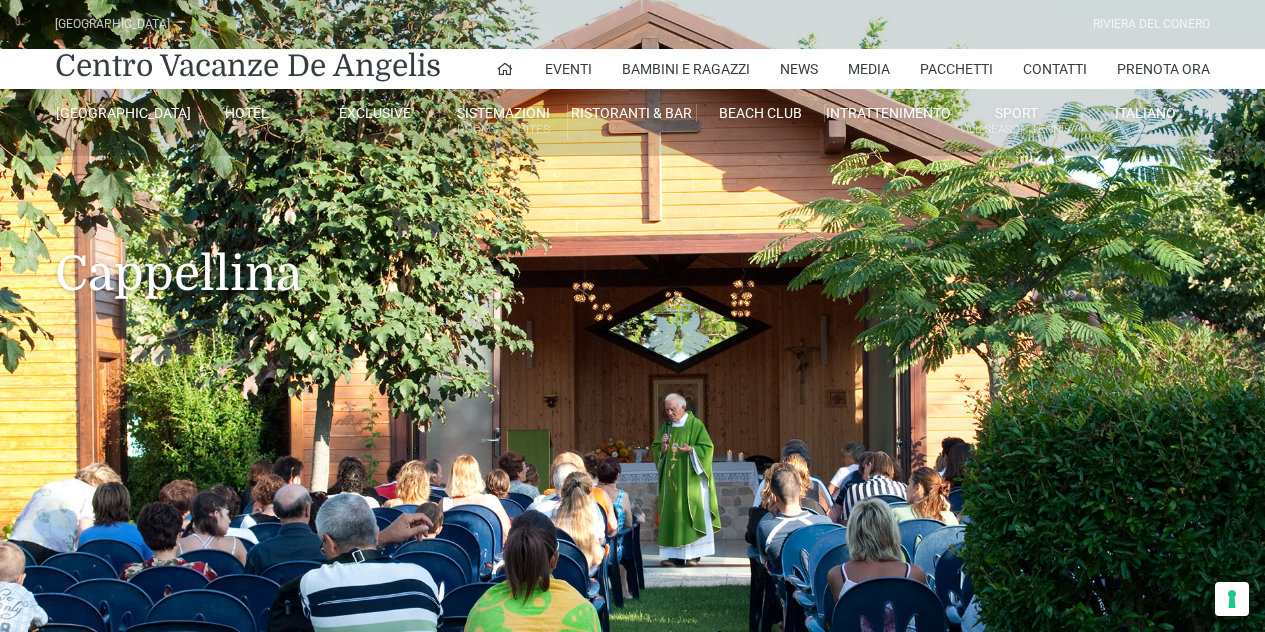 scroll, scrollTop: 0, scrollLeft: 0, axis: both 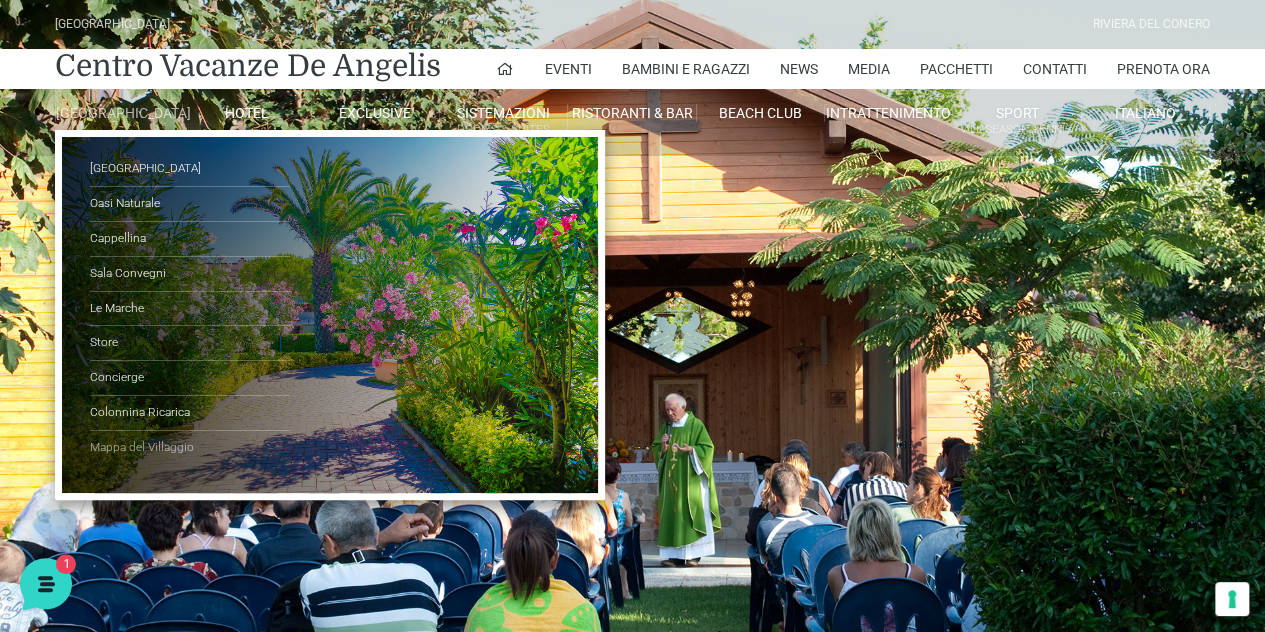 click on "Mappa del Villaggio" at bounding box center [190, 448] 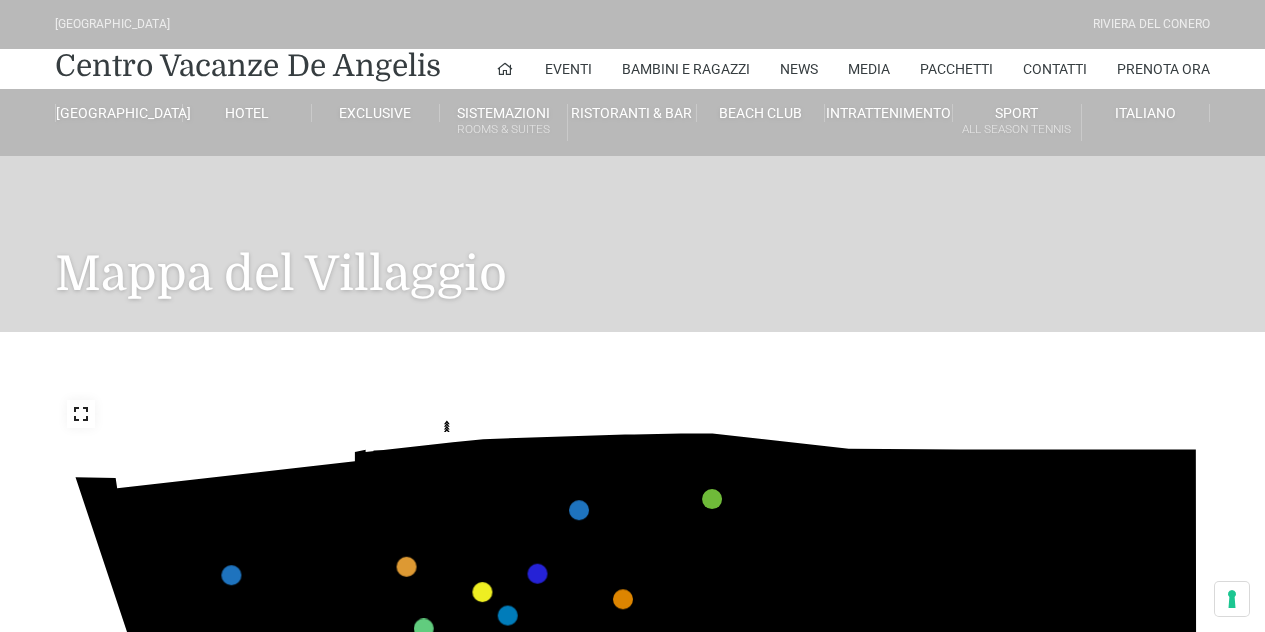 scroll, scrollTop: 0, scrollLeft: 0, axis: both 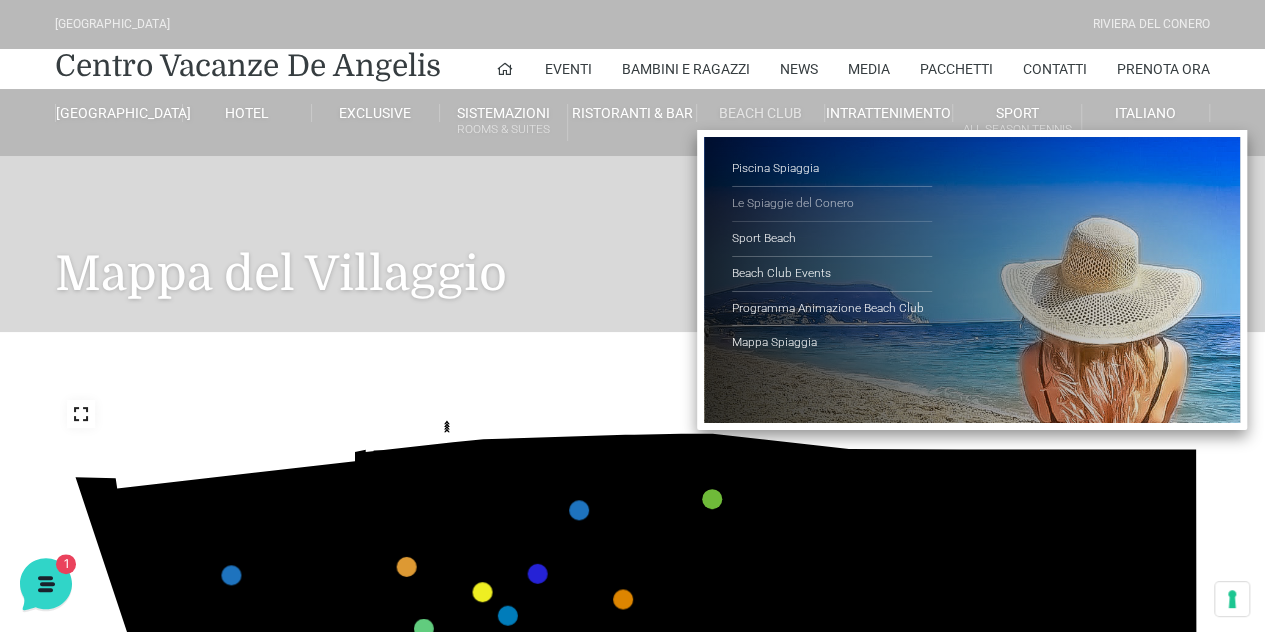 click on "Le Spiaggie del Conero" at bounding box center (832, 204) 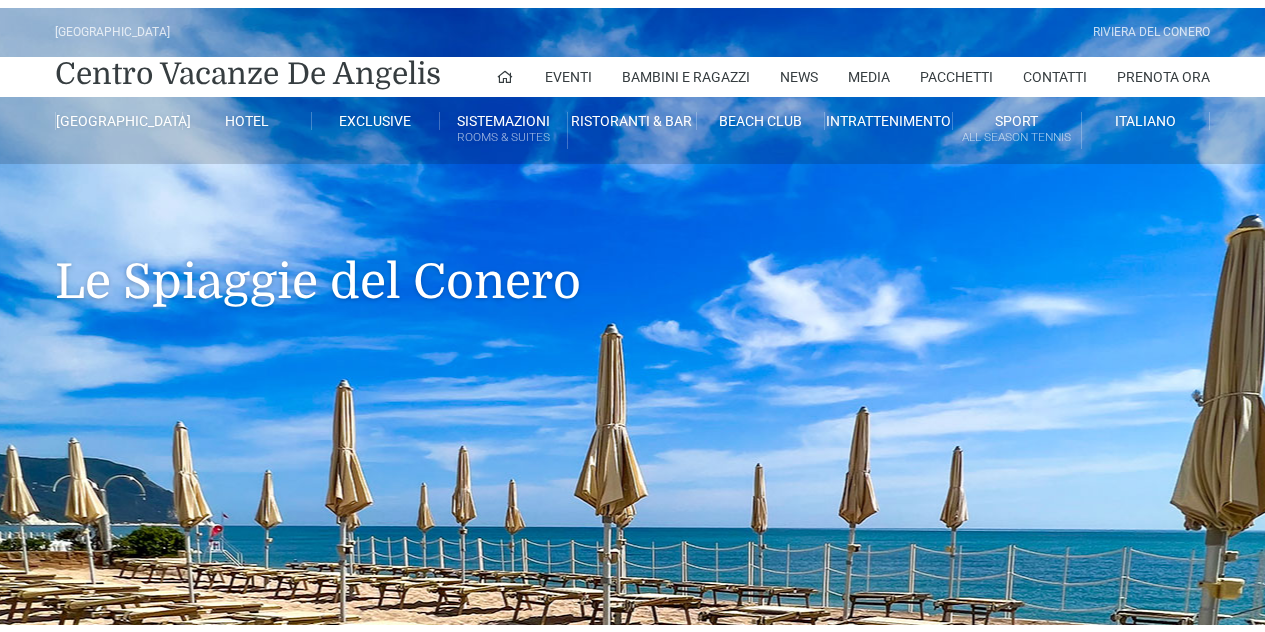 scroll, scrollTop: 0, scrollLeft: 0, axis: both 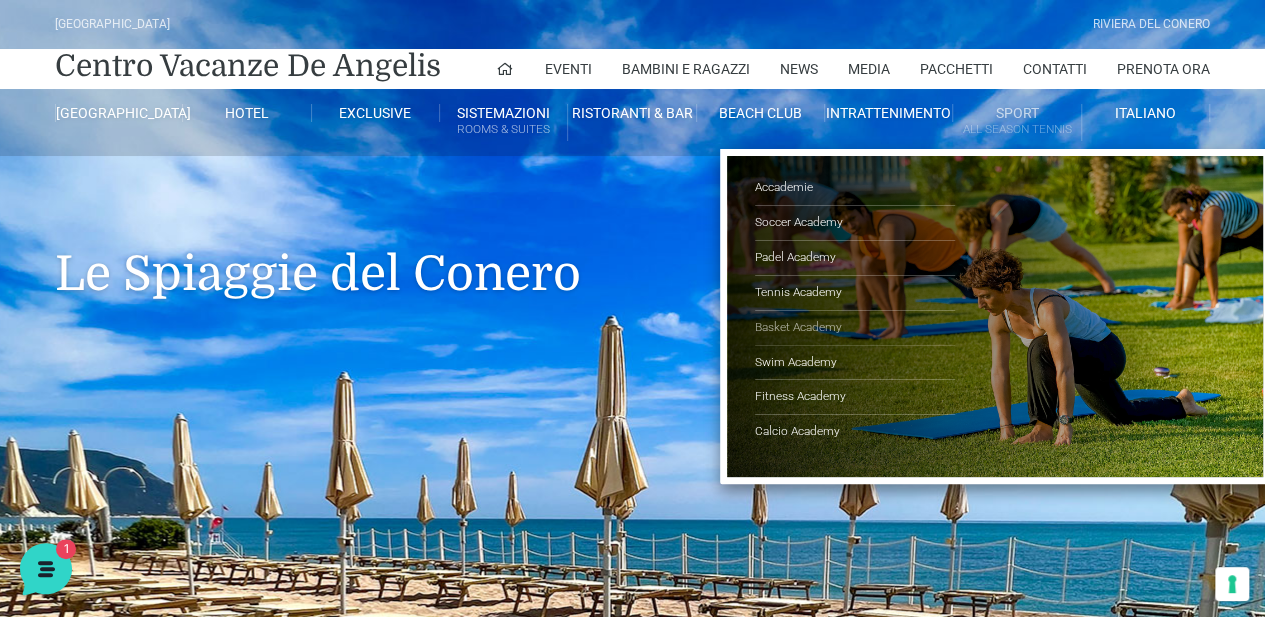 click on "Basket Academy" at bounding box center [855, 328] 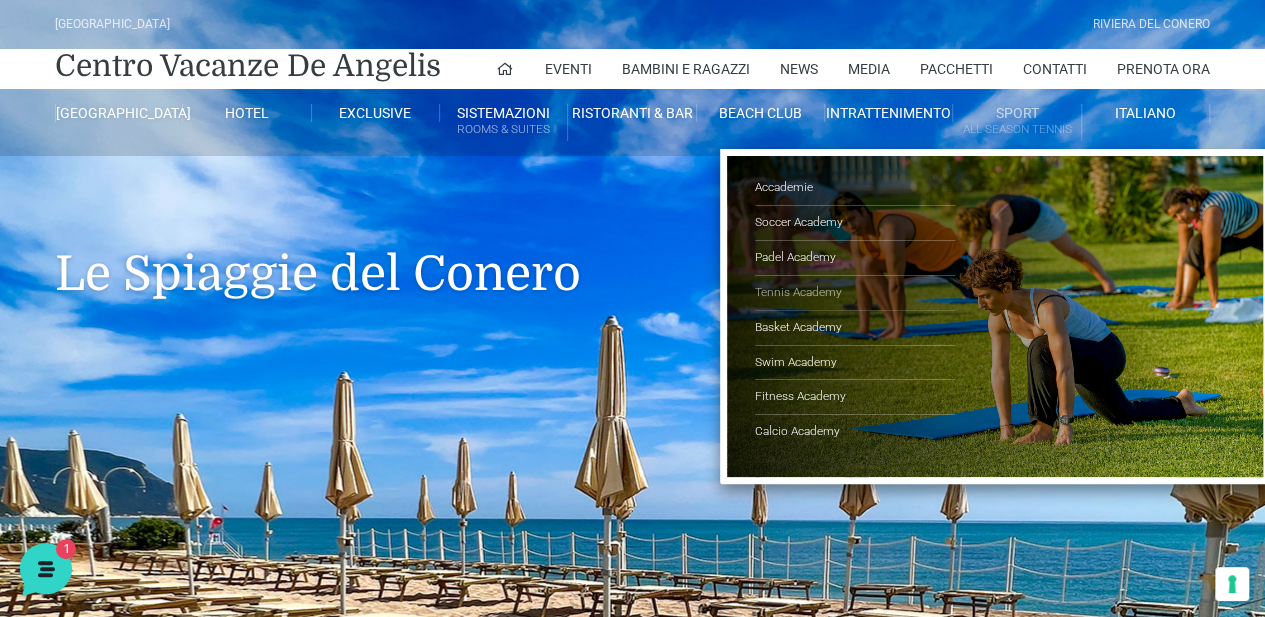 click on "Tennis Academy" at bounding box center (855, 293) 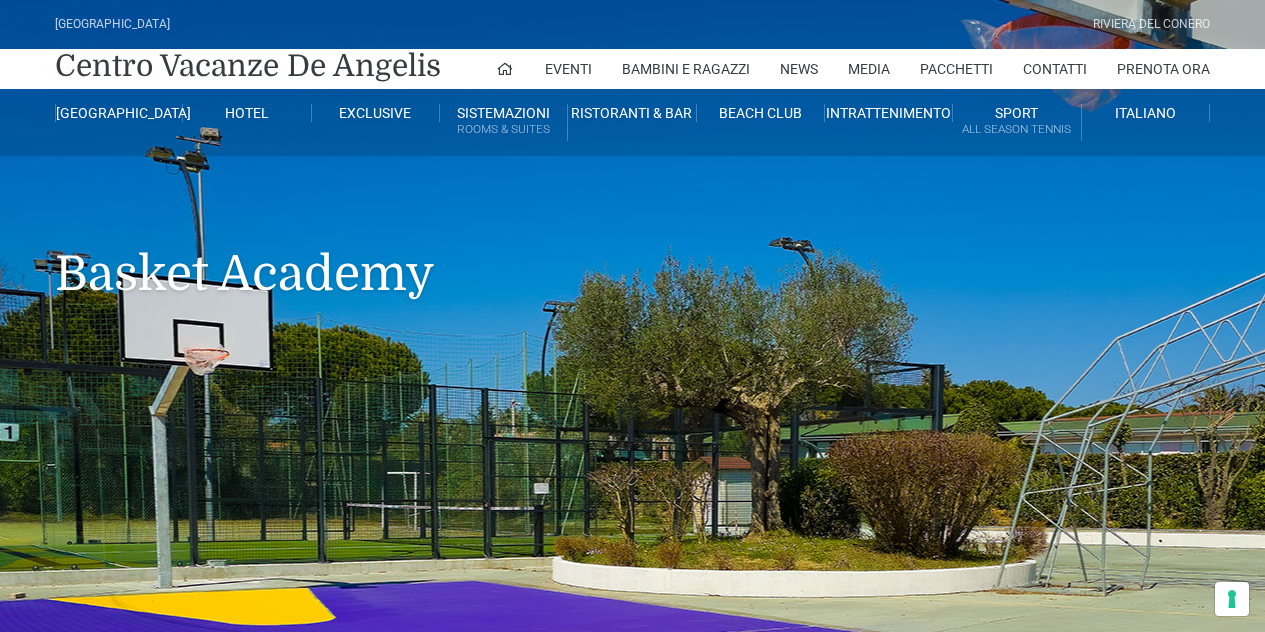 scroll, scrollTop: 700, scrollLeft: 0, axis: vertical 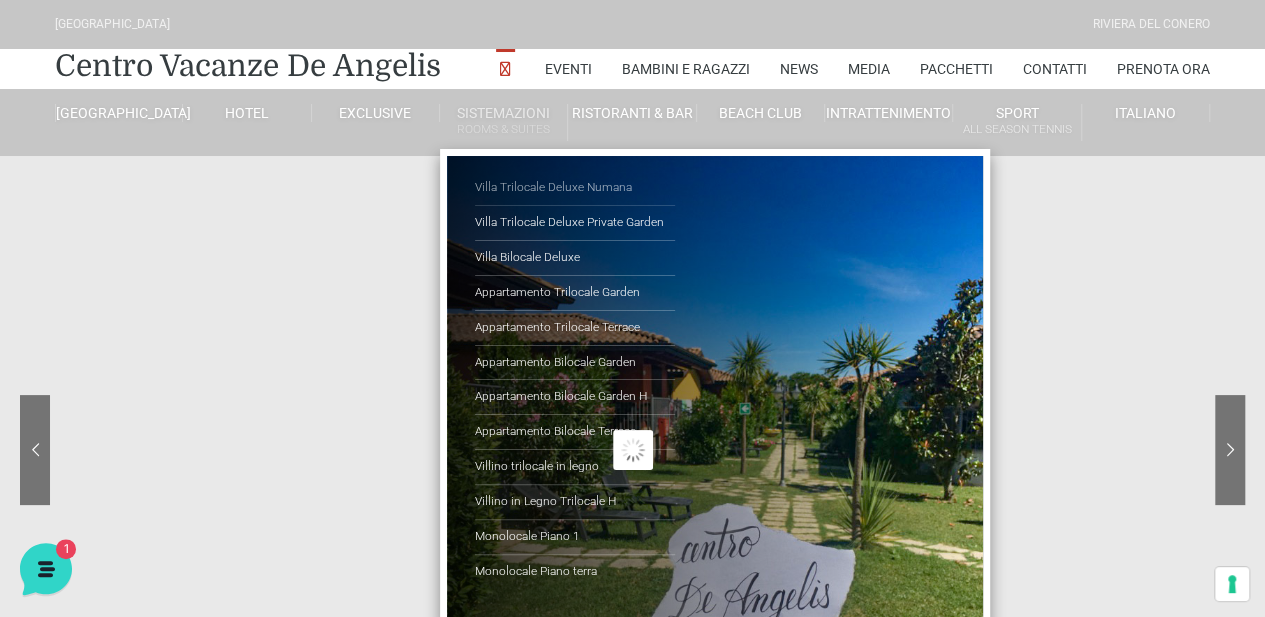 click on "Villa Trilocale Deluxe Numana" at bounding box center [575, 188] 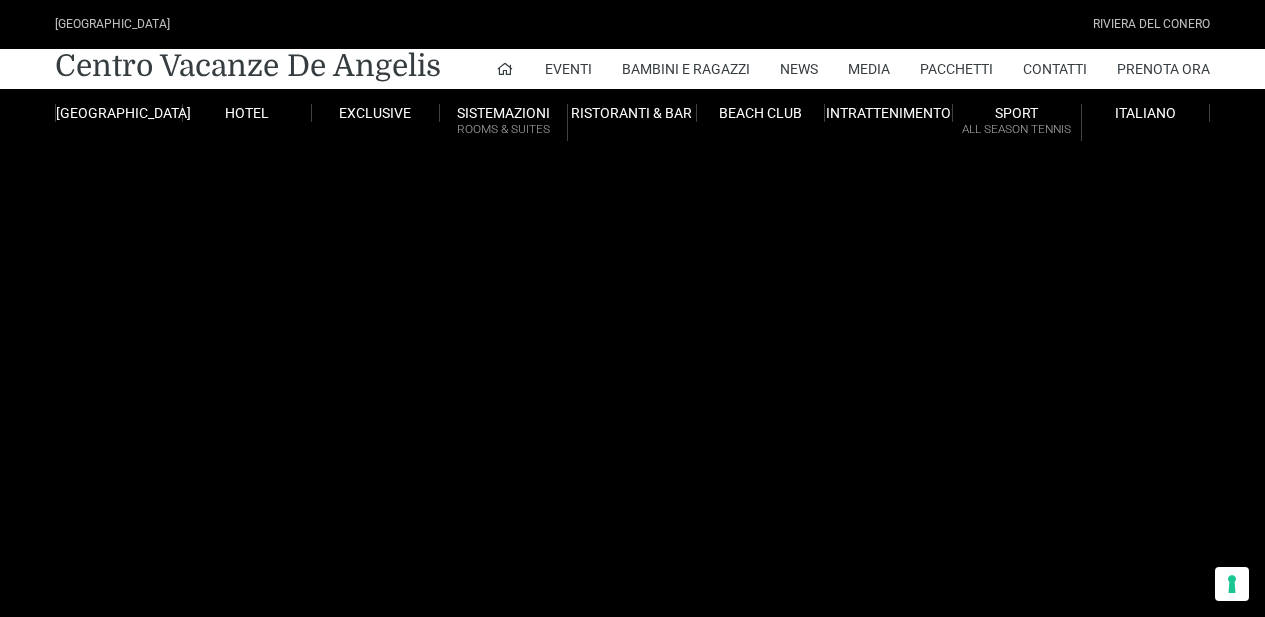 scroll, scrollTop: 0, scrollLeft: 0, axis: both 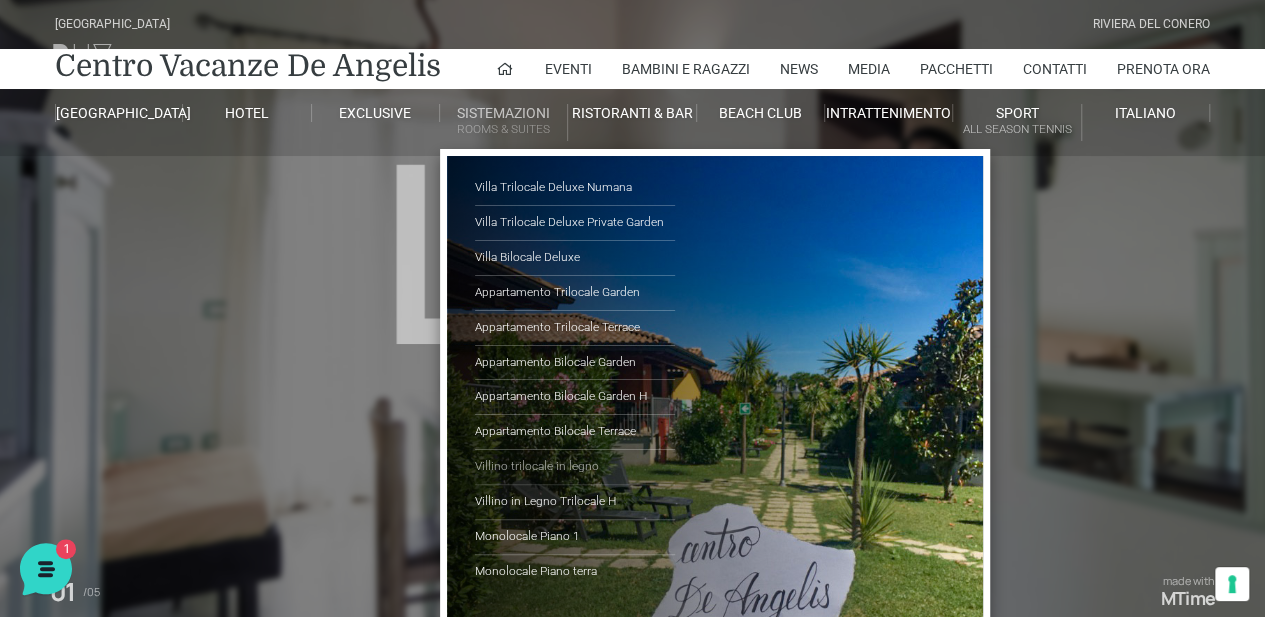 click on "Villino trilocale in legno" at bounding box center [575, 467] 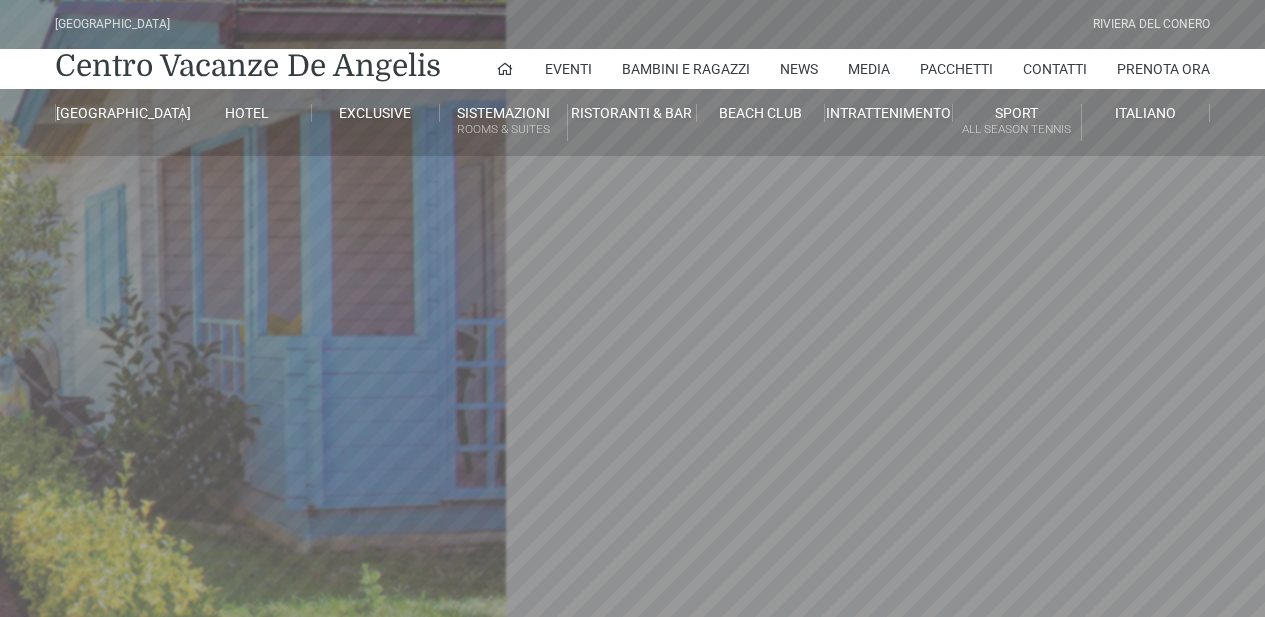 scroll, scrollTop: 0, scrollLeft: 0, axis: both 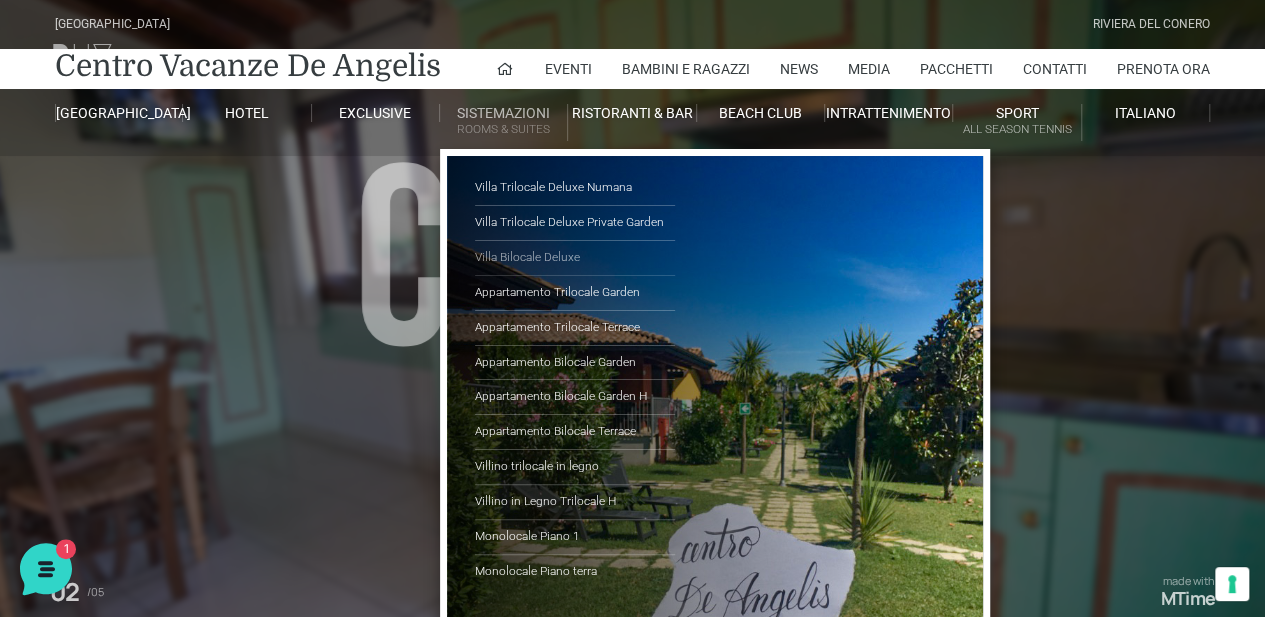 click on "Villa Bilocale Deluxe" at bounding box center [575, 258] 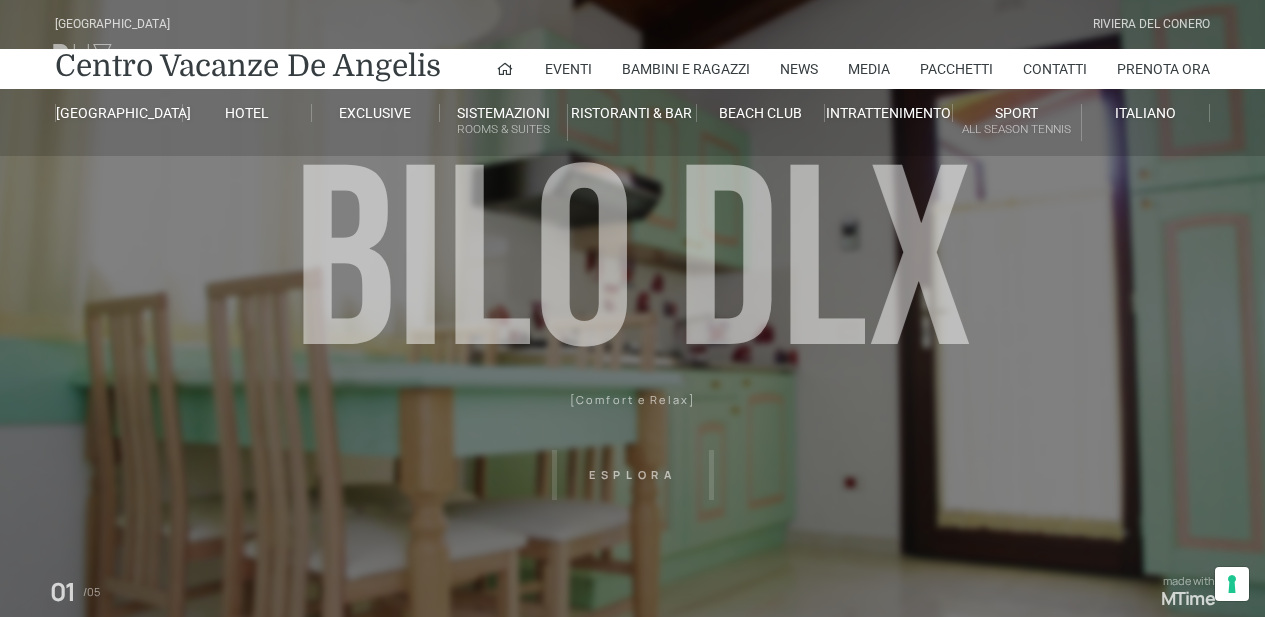 scroll, scrollTop: 0, scrollLeft: 0, axis: both 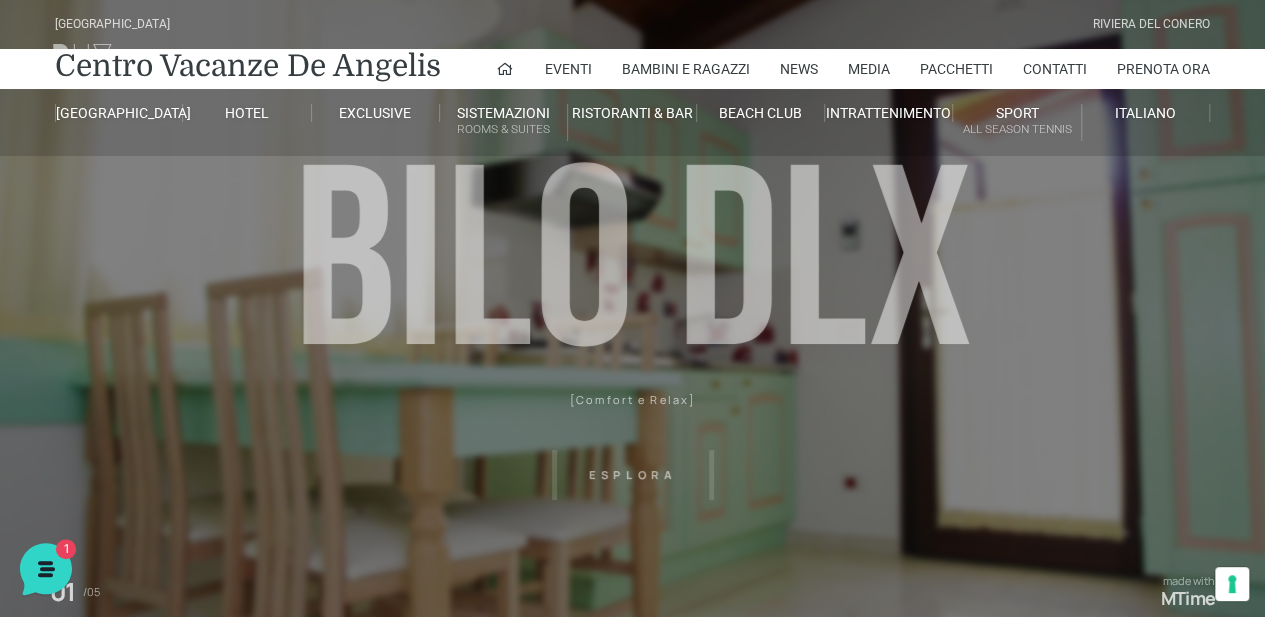 click on "Villaggio Hotel Resort
Riviera Del Conero
Centro Vacanze De Angelis
Eventi
Miss Italia
Cerimonie
Team building
Bambini e Ragazzi
Holly Beach Club
Holly Teeny Club
Holly Young Club
Piscine
Iscrizioni Holly Club
News
Media
Pacchetti
Contatti
Prenota Ora
De Angelis Resort
Parco Piscine
Oasi Naturale
Cappellina
Sala Convegni
Le Marche
Store
Concierge
Colonnina Ricarica
Mappa del Villaggio
Hotel
Suite Prestige
Camera Prestige
Camera Suite H
Sala Meeting
Exclusive
Villa Luxury
Dimora Padronale
Villa 601 Alpine
Villa Classic
Bilocale Garden Gold
Sistemazioni Rooms & Suites
Villa Trilocale Deluxe Numana
Villa Trilocale Deluxe Private Garden
Villa Bilocale Deluxe
Appartamento Trilocale Garden" at bounding box center (632, 450) 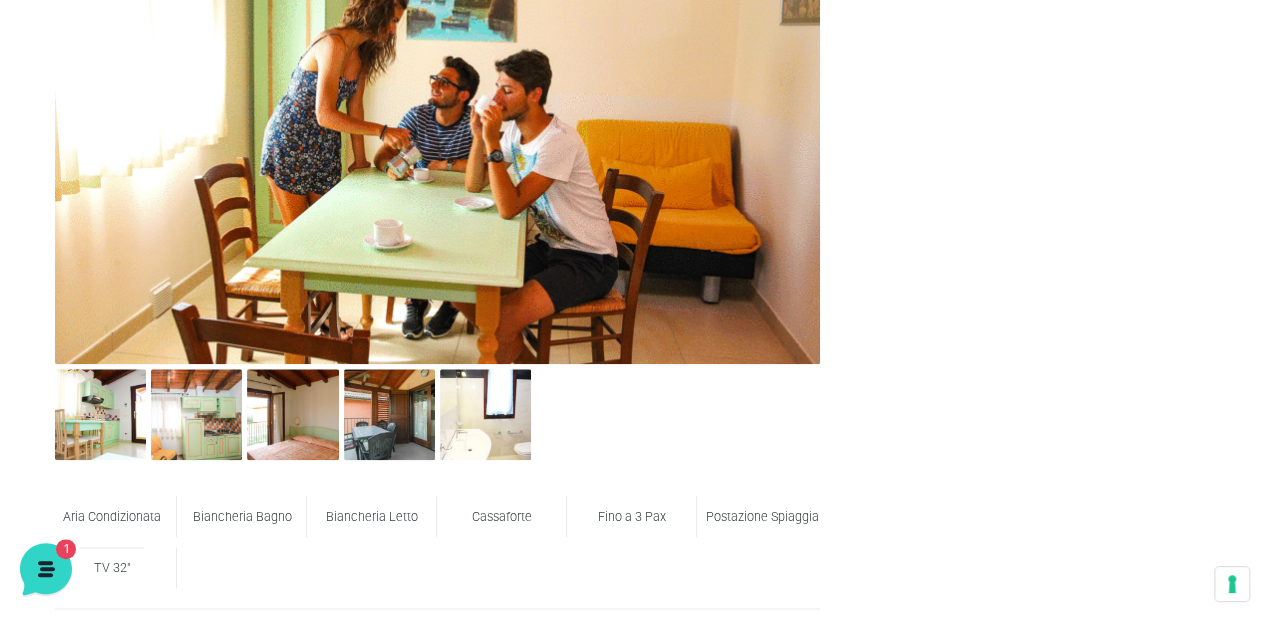 scroll, scrollTop: 900, scrollLeft: 0, axis: vertical 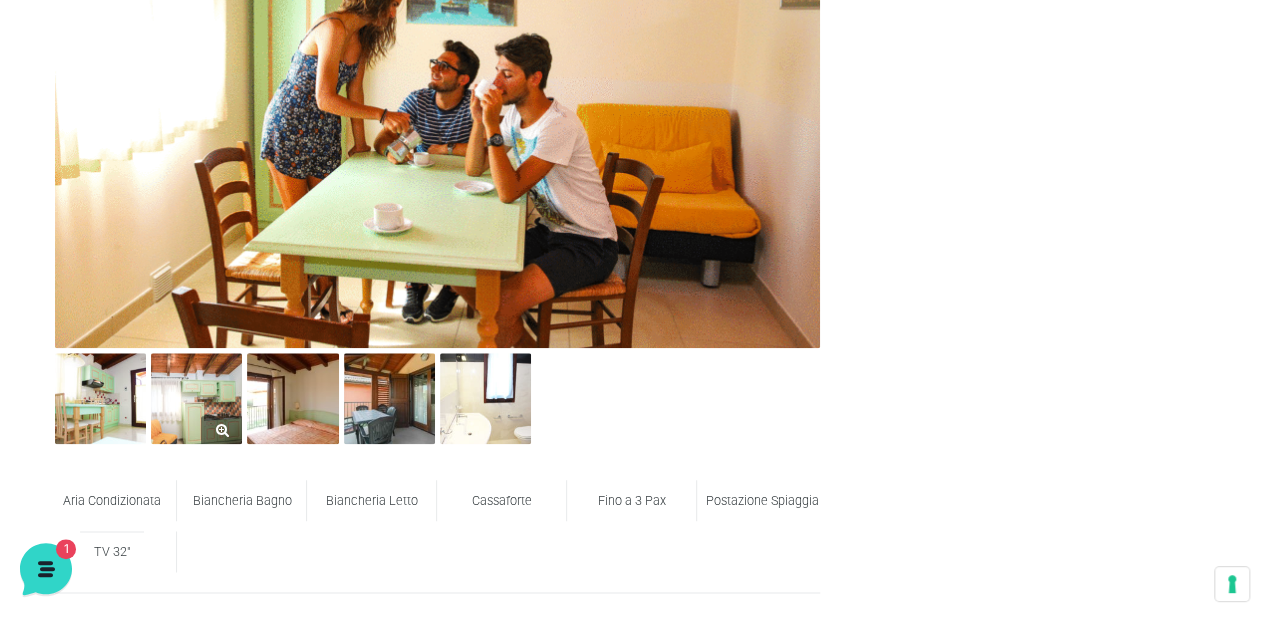 click at bounding box center (196, 398) 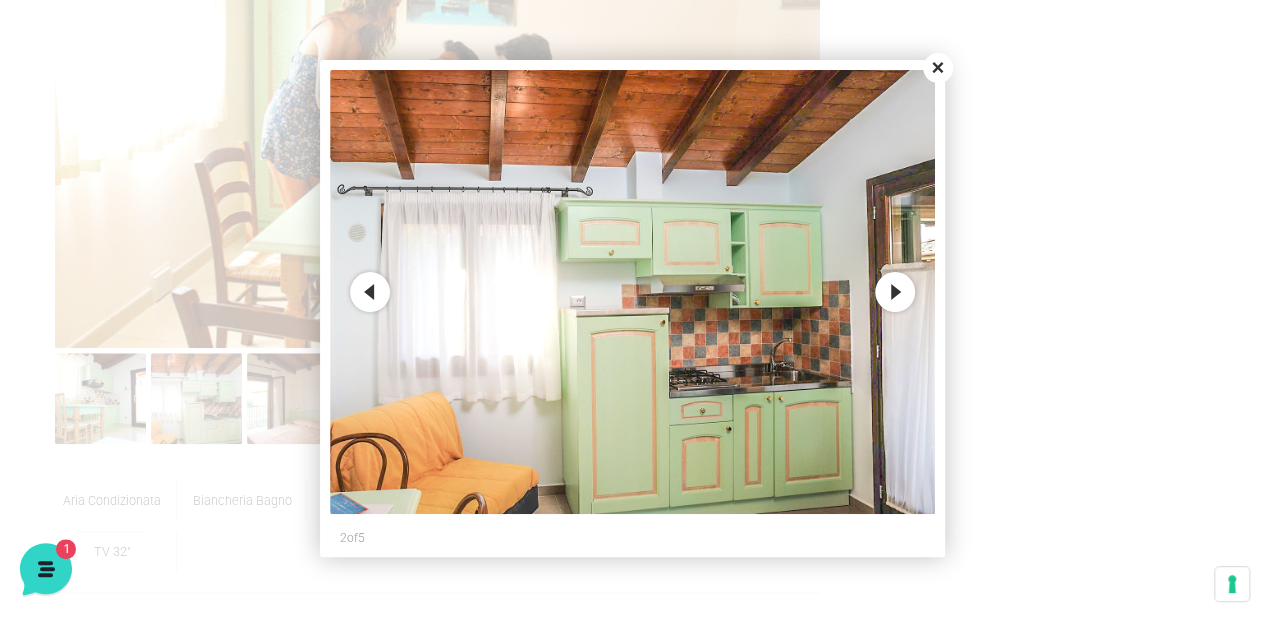click on "Next" at bounding box center (895, 292) 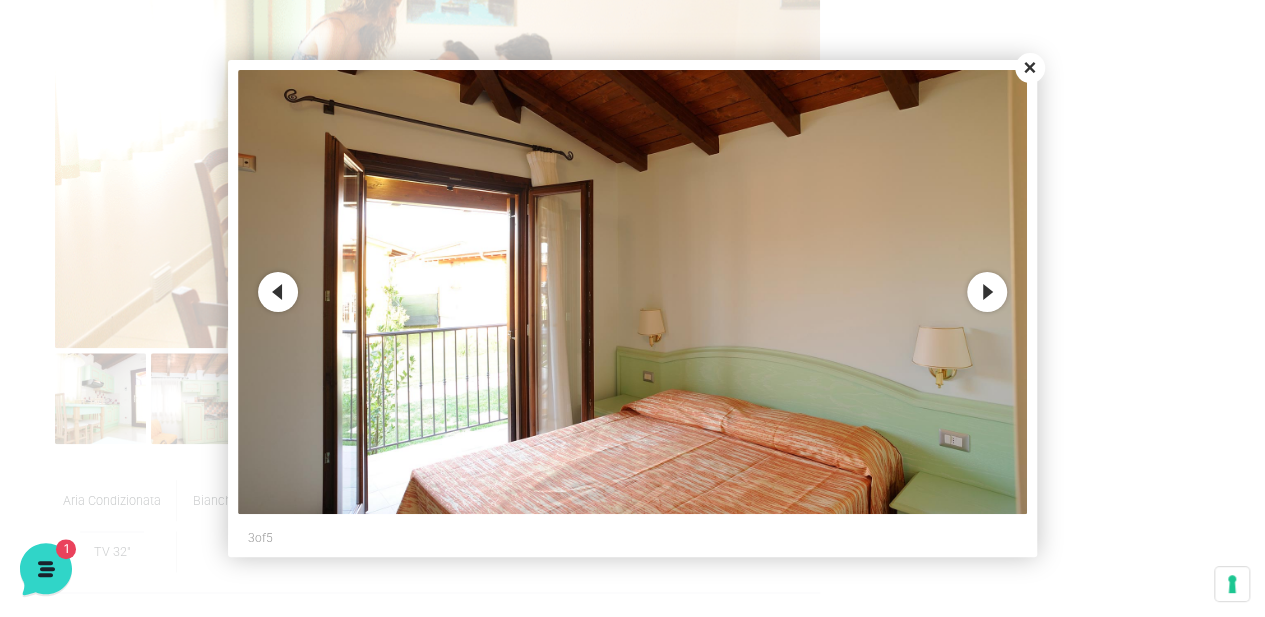 click at bounding box center (632, 292) 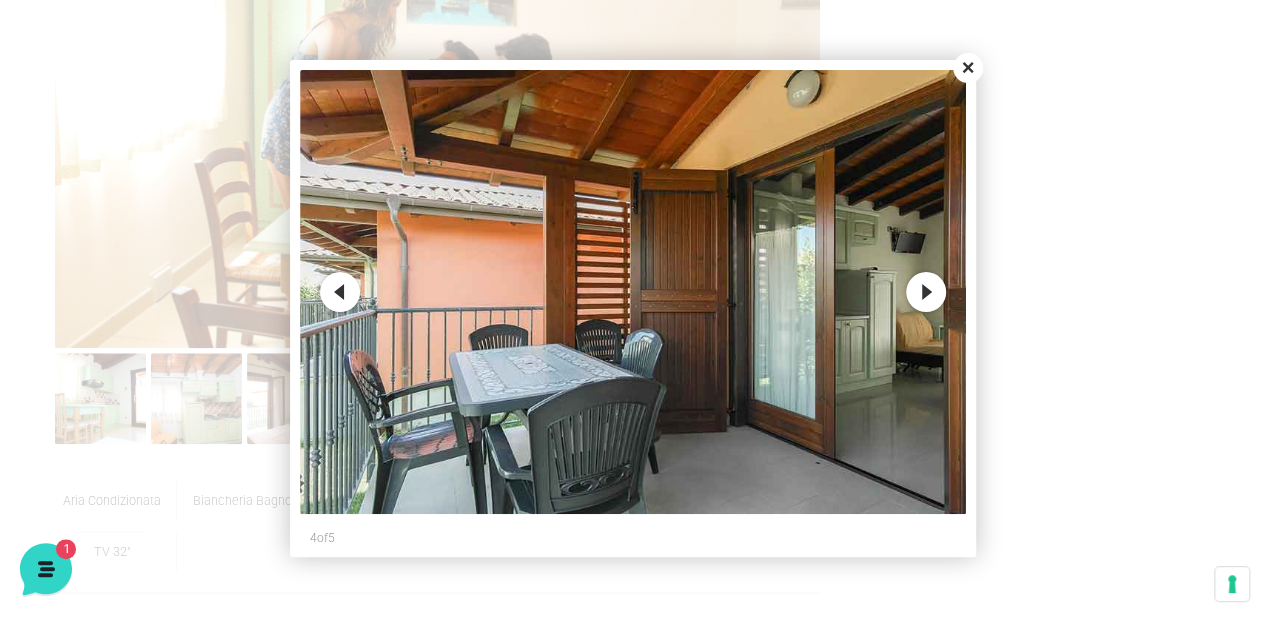 click on "Next" at bounding box center (926, 292) 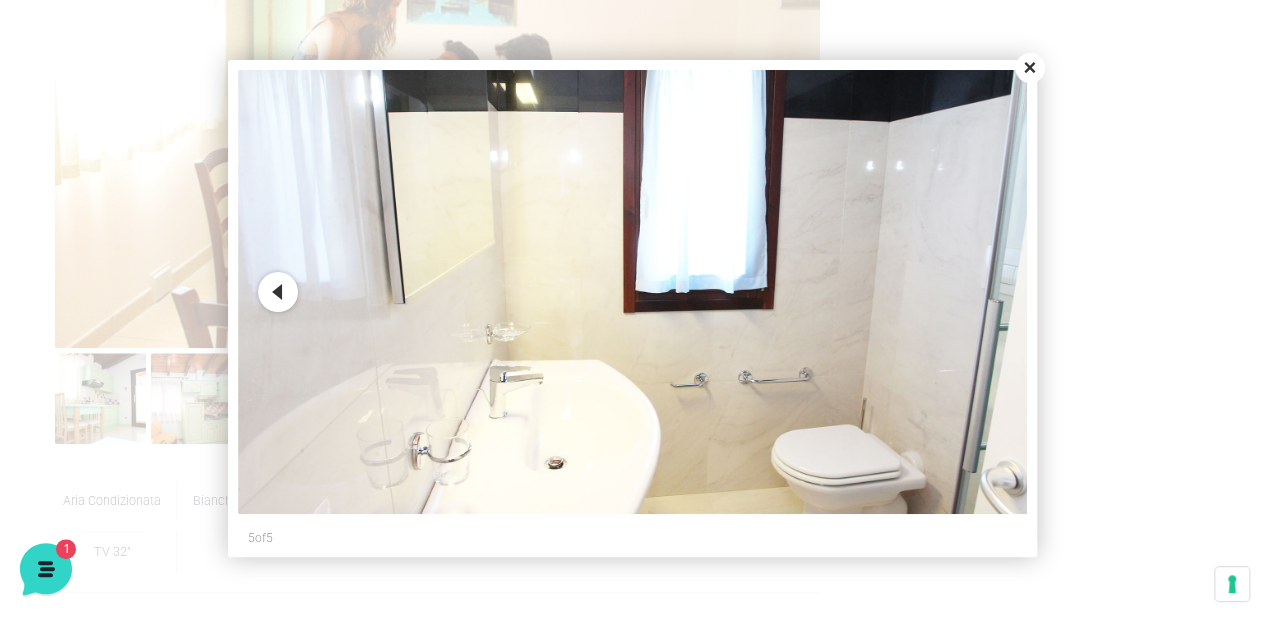 click on "Close" at bounding box center [1030, 68] 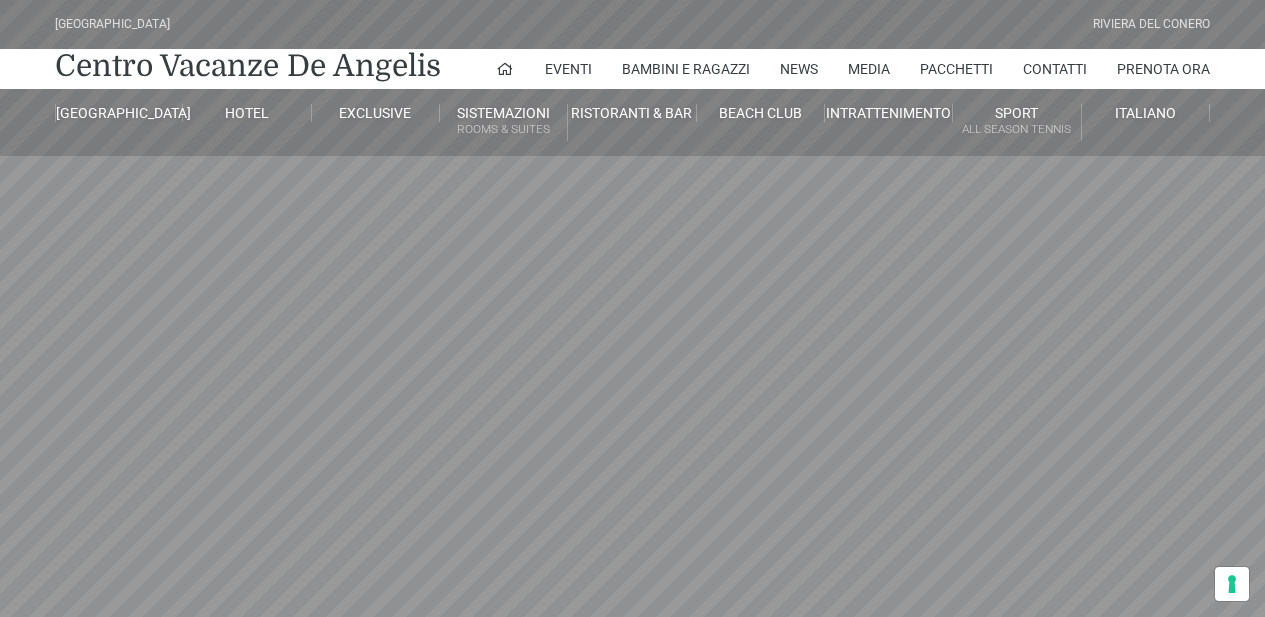 scroll, scrollTop: 0, scrollLeft: 0, axis: both 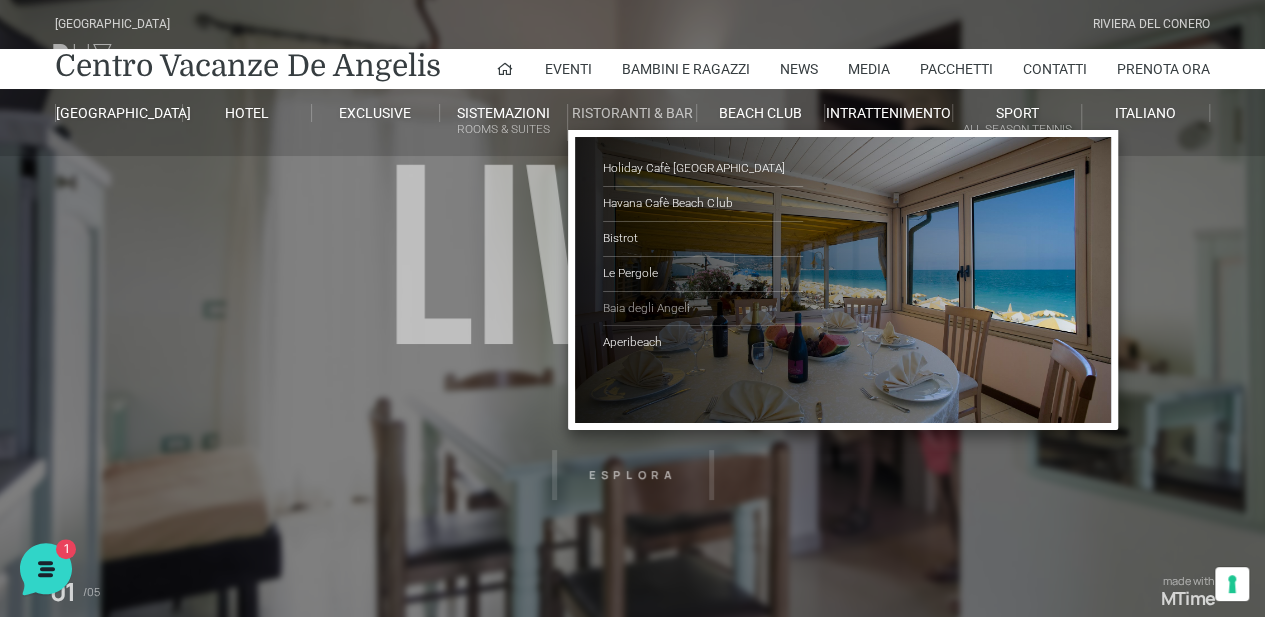 click on "Baia degli Angeli" at bounding box center (703, 309) 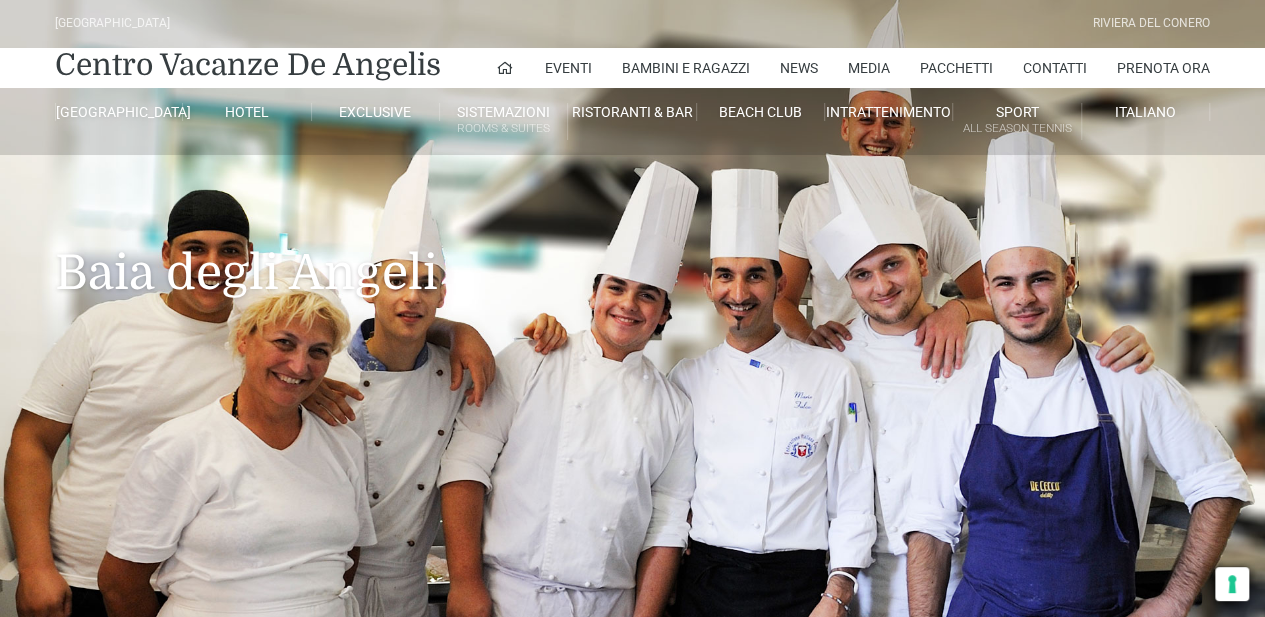scroll, scrollTop: 136, scrollLeft: 0, axis: vertical 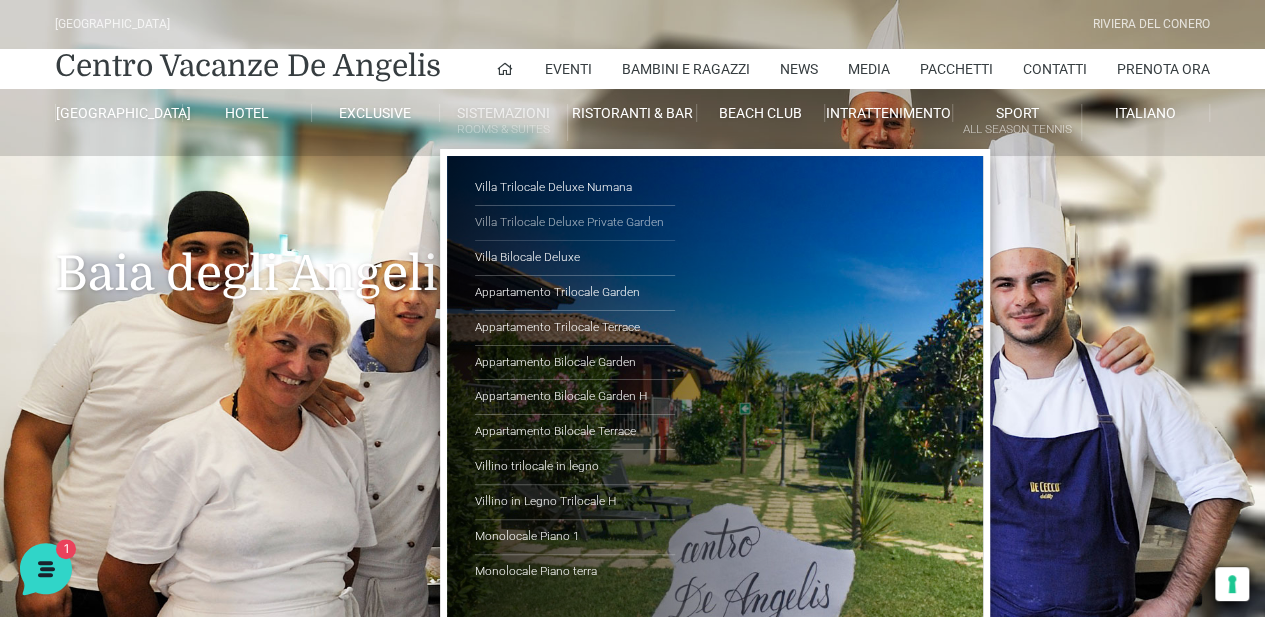 click on "Villa Trilocale Deluxe Private Garden" at bounding box center [575, 223] 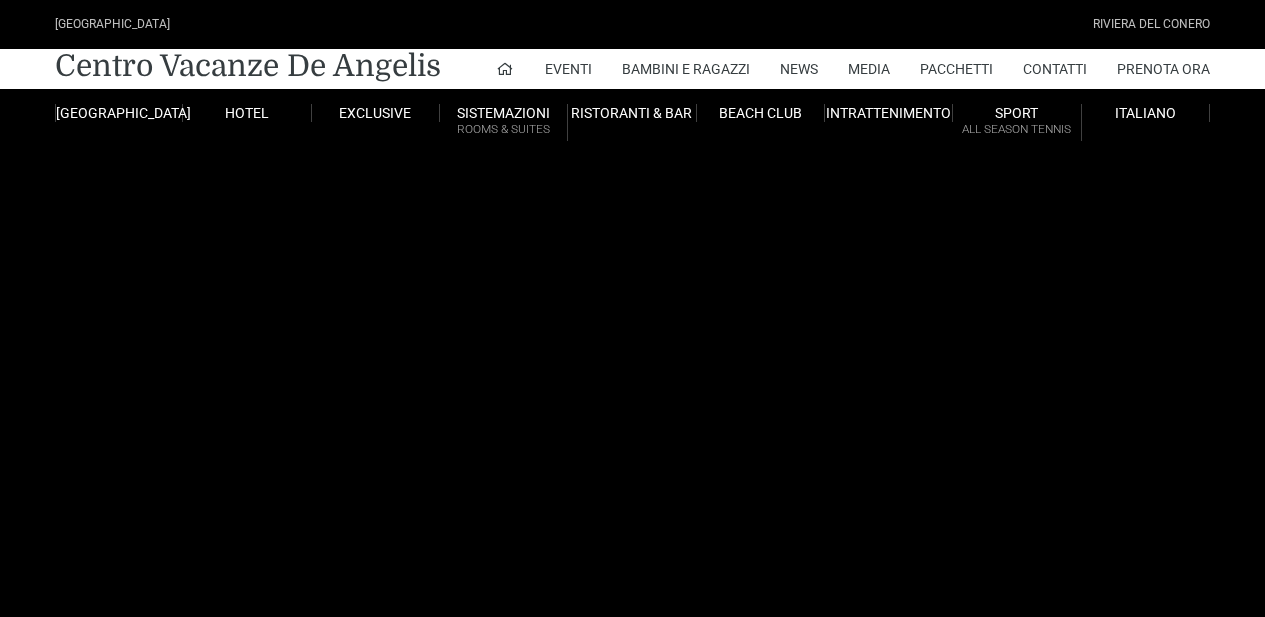 scroll, scrollTop: 0, scrollLeft: 0, axis: both 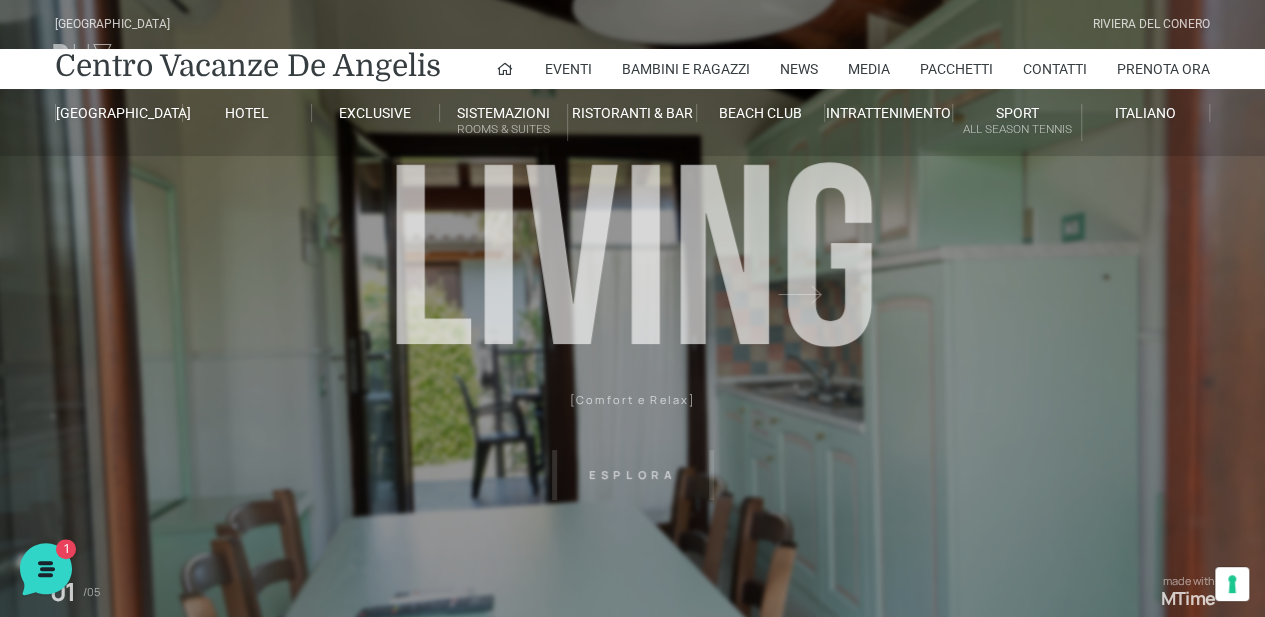 click at bounding box center (633, 320) 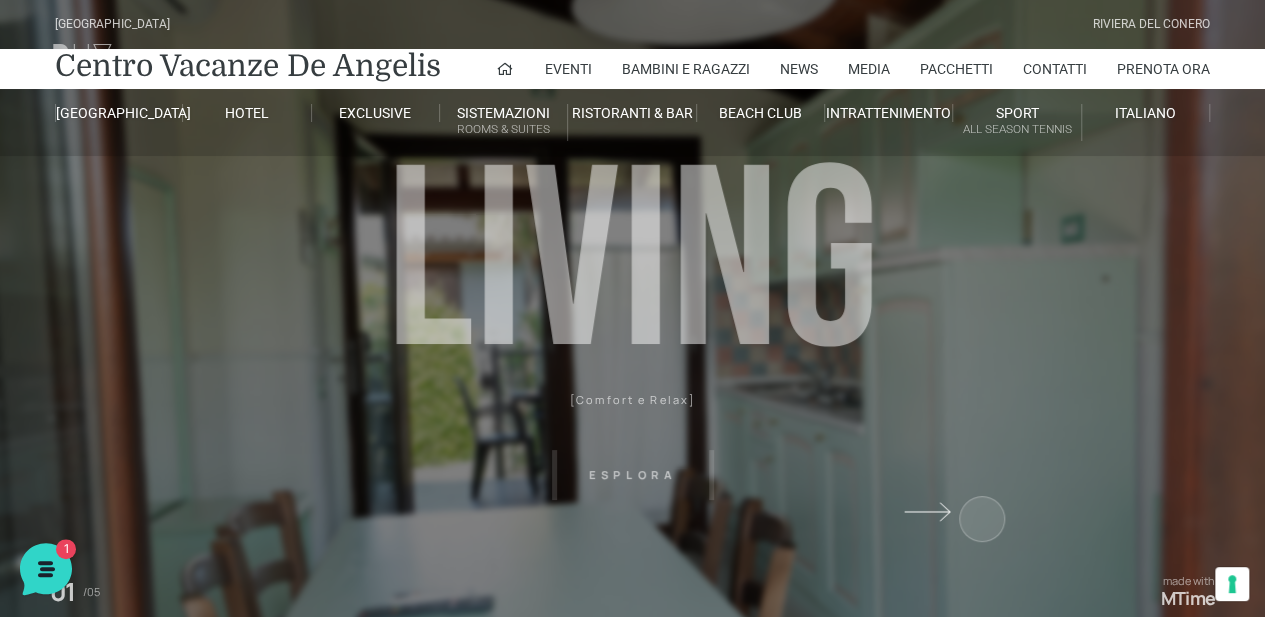 click at bounding box center [1054, 320] 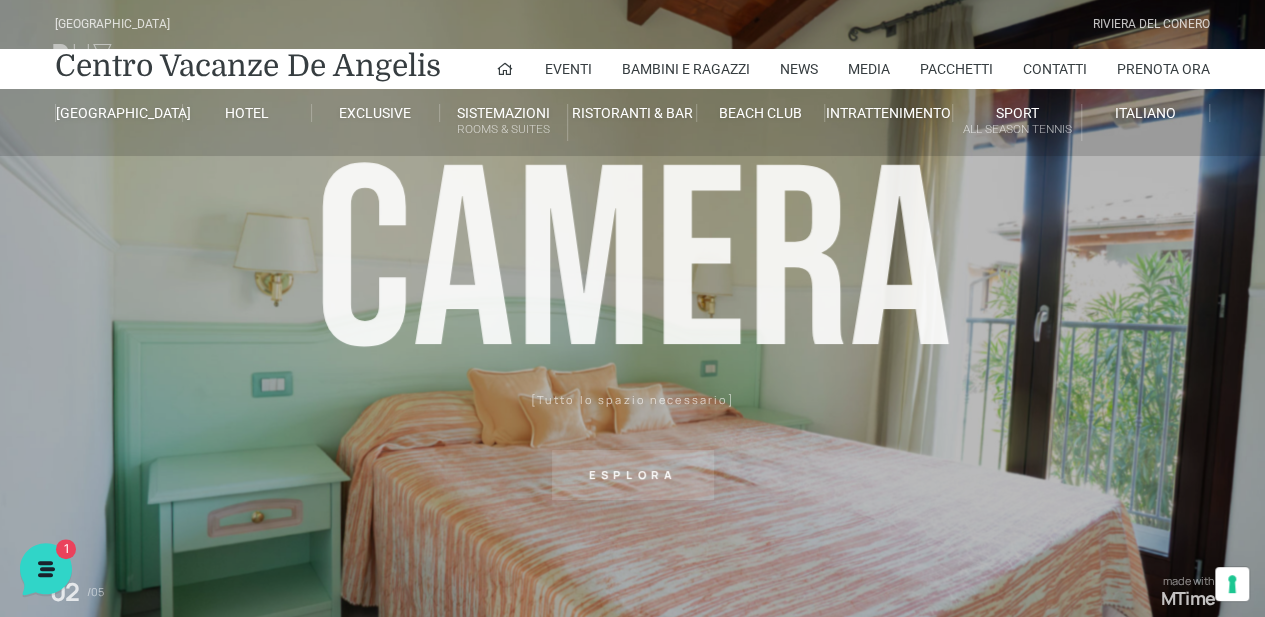 click on "Esplora" at bounding box center [633, 475] 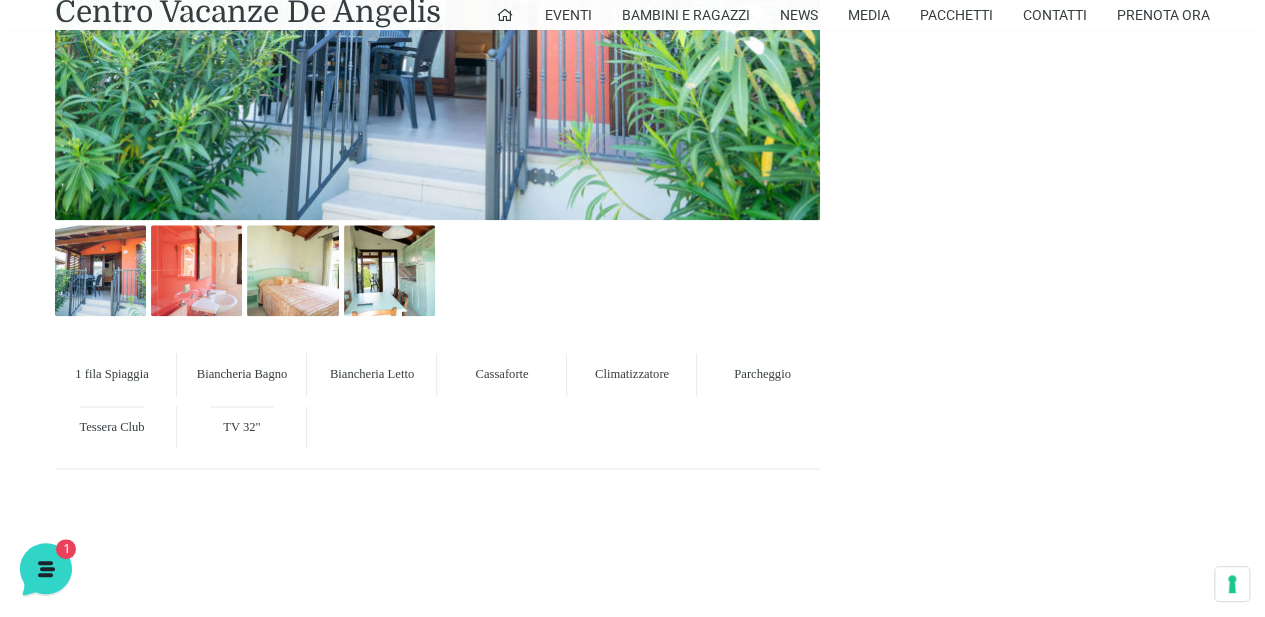 scroll, scrollTop: 1040, scrollLeft: 0, axis: vertical 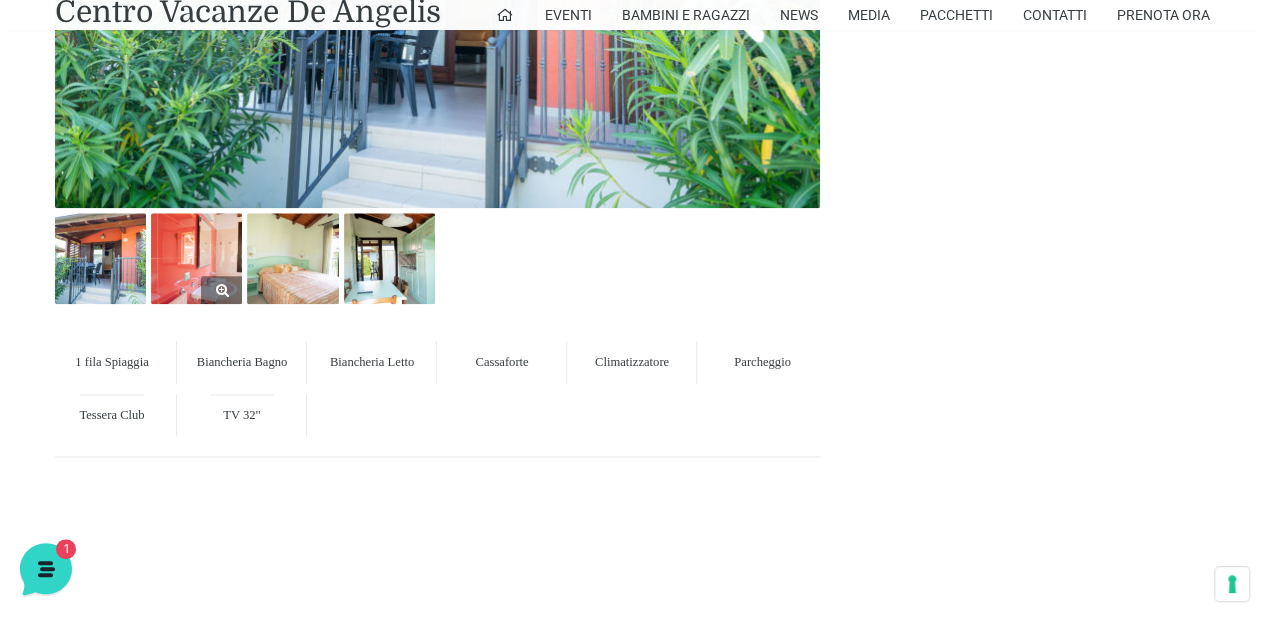click at bounding box center [196, 258] 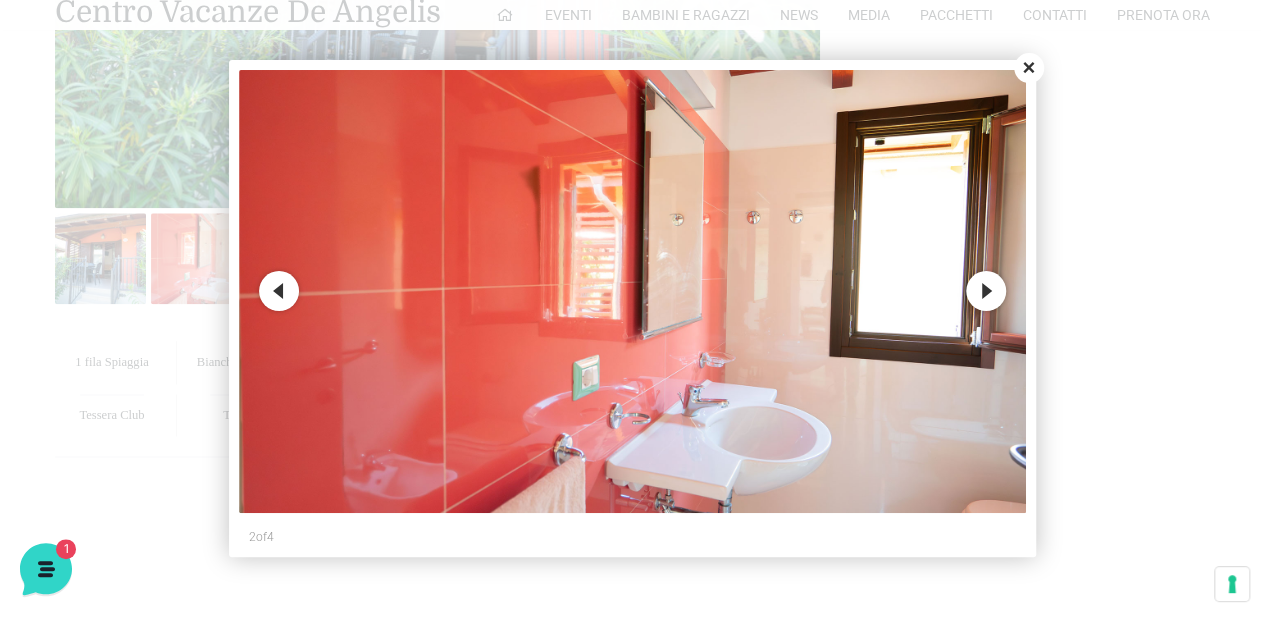 click on "Next" at bounding box center (986, 291) 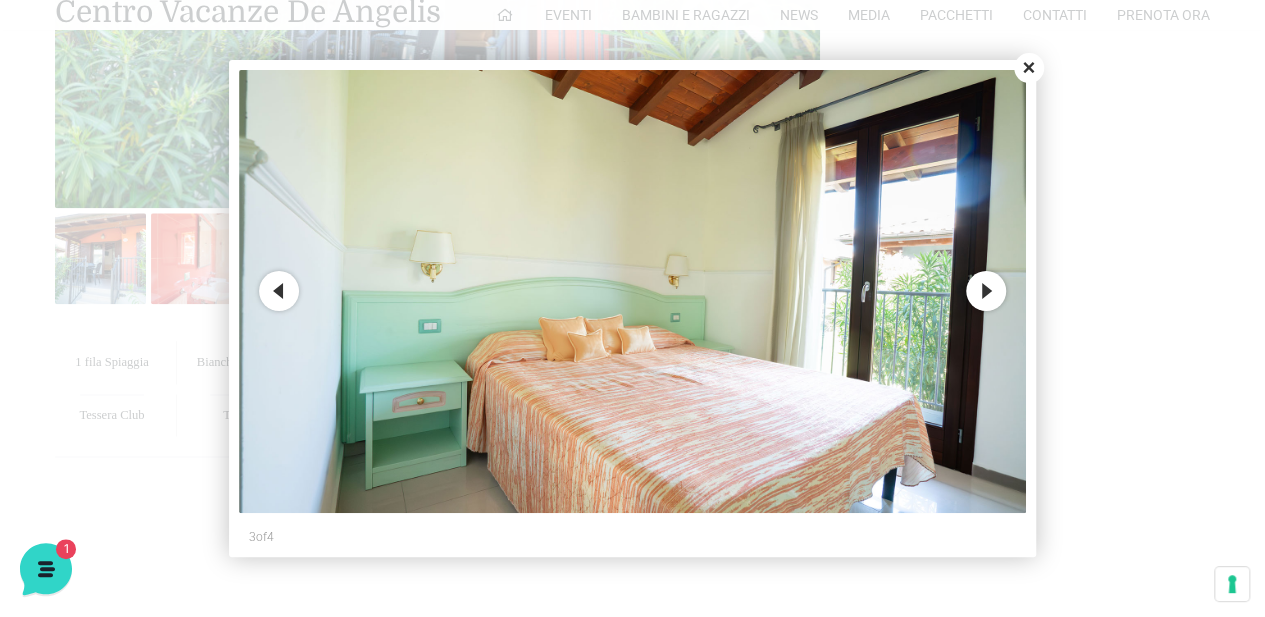click on "Next" at bounding box center [986, 291] 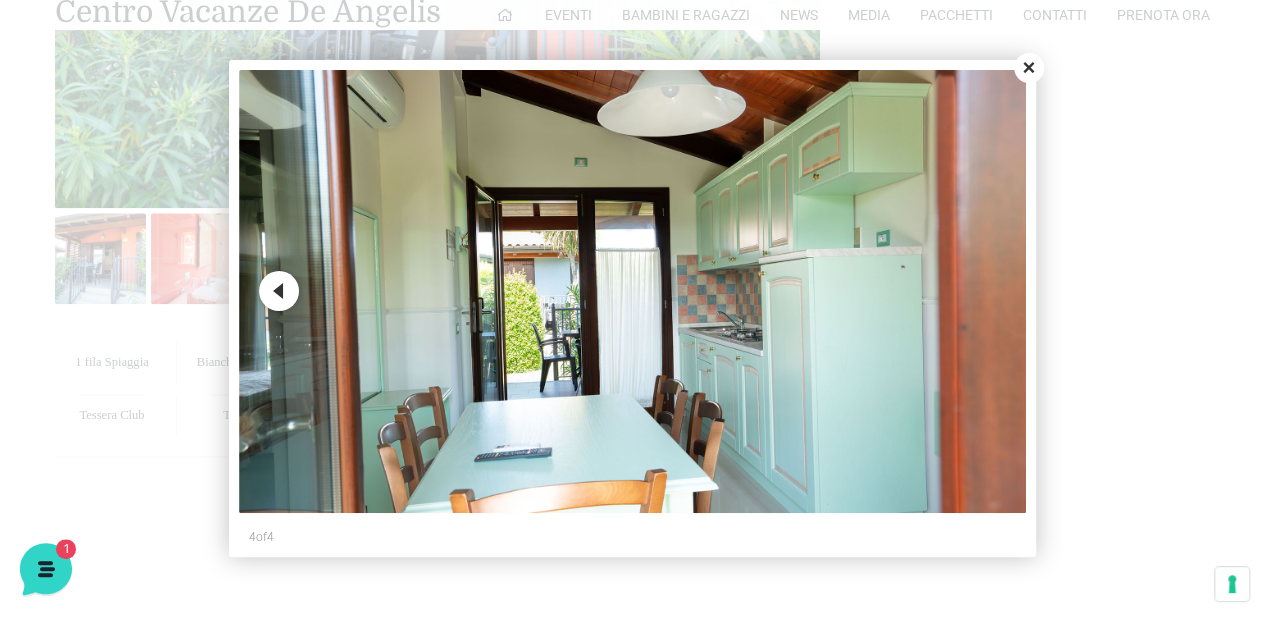 click at bounding box center [632, 291] 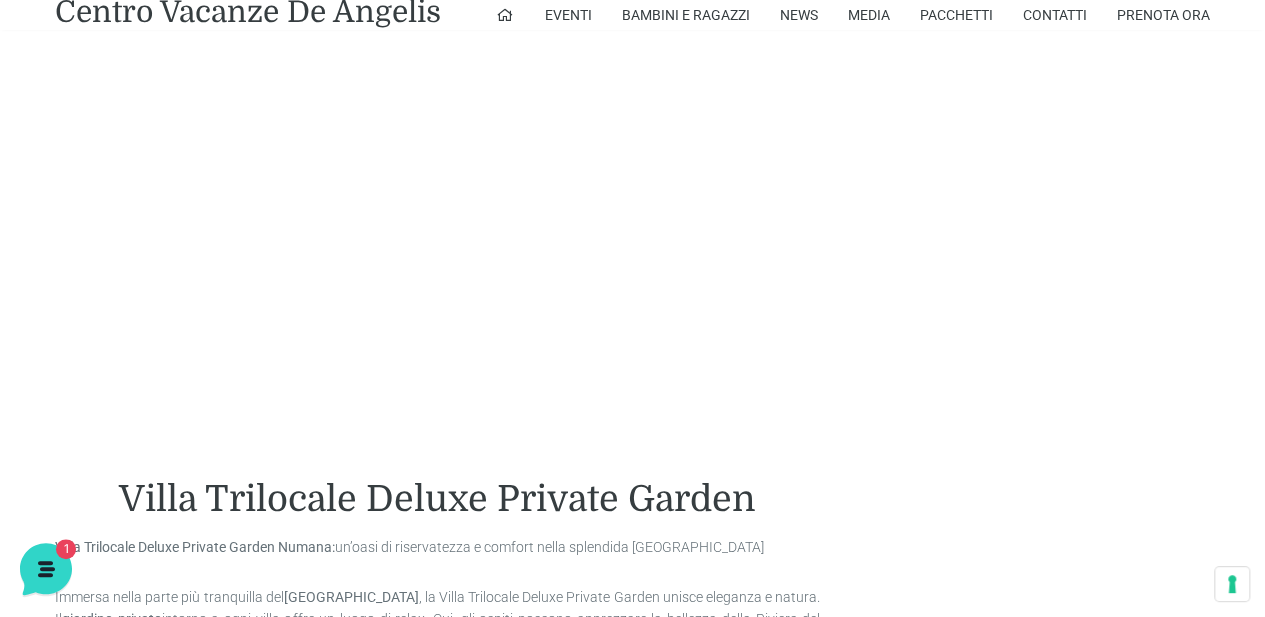 scroll, scrollTop: 1840, scrollLeft: 0, axis: vertical 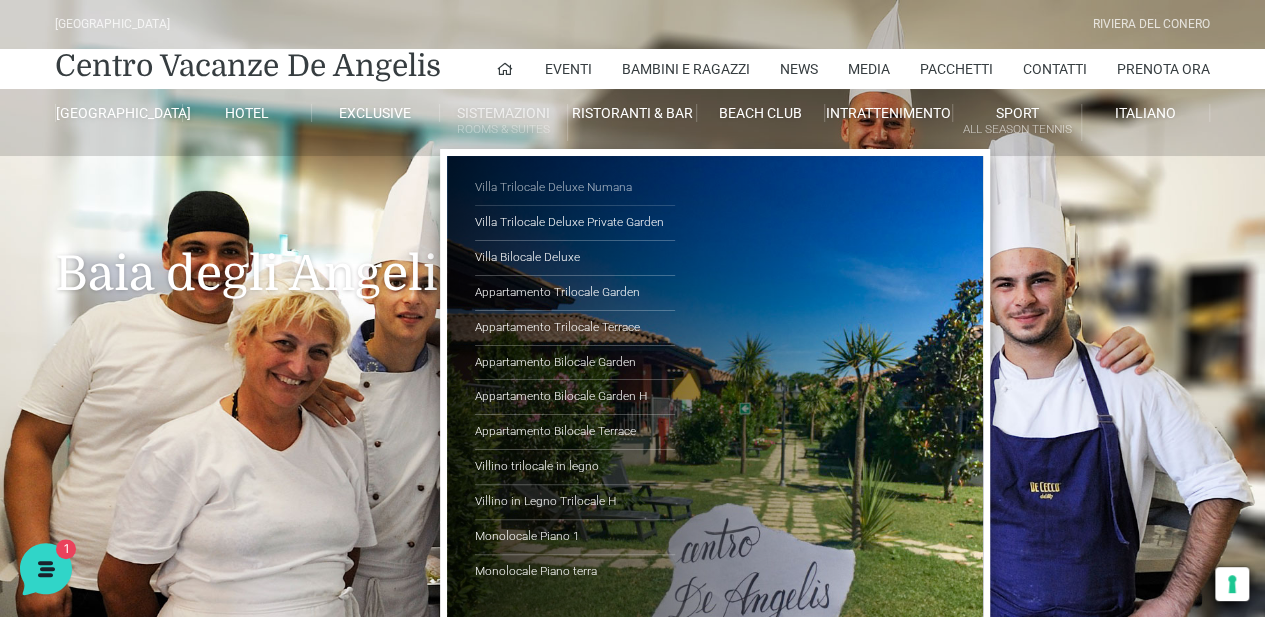 click on "Villa Trilocale Deluxe Numana" at bounding box center [575, 188] 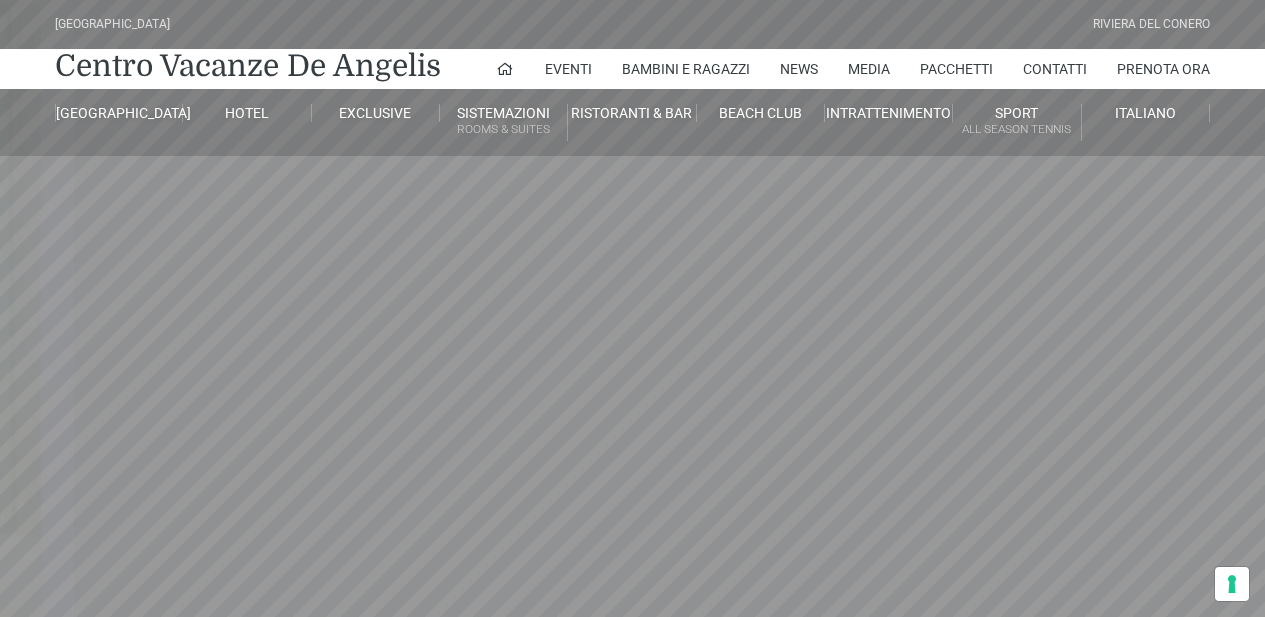 scroll, scrollTop: 0, scrollLeft: 0, axis: both 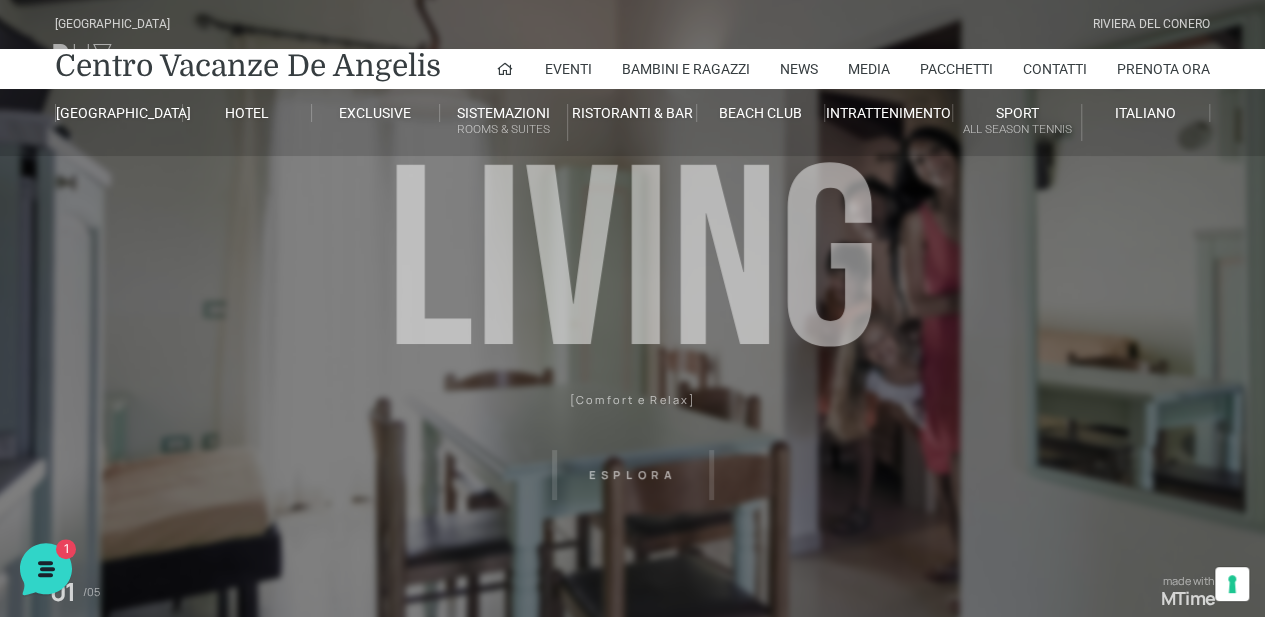 click on "Villaggio Hotel Resort
Riviera Del Conero
Centro Vacanze De Angelis
Eventi
Miss Italia
Cerimonie
Team building
Bambini e Ragazzi
Holly Beach Club
Holly Teeny Club
Holly Young Club
Piscine
Iscrizioni Holly Club
News
Media
Pacchetti
Contatti
Prenota Ora
De Angelis Resort
Parco Piscine
Oasi Naturale
Cappellina
Sala Convegni
Le Marche
Store
Concierge
Colonnina Ricarica
Mappa del Villaggio
Hotel
Suite Prestige
Camera Prestige
Camera Suite H
Sala Meeting
Exclusive
Villa Luxury
Dimora Padronale
Villa 601 Alpine
Villa Classic
Bilocale Garden Gold
Sistemazioni Rooms & Suites
Villa Trilocale Deluxe Numana
Villa Trilocale Deluxe Private Garden
Villa Bilocale Deluxe
Appartamento Trilocale Garden" at bounding box center (632, 450) 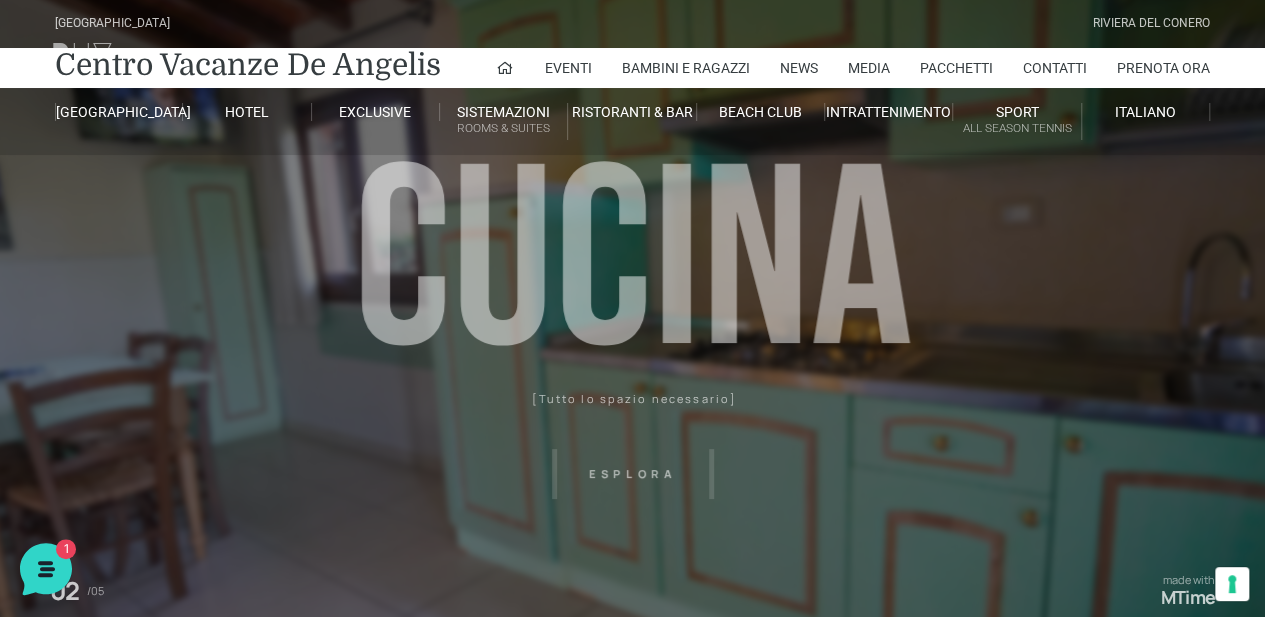scroll, scrollTop: 0, scrollLeft: 0, axis: both 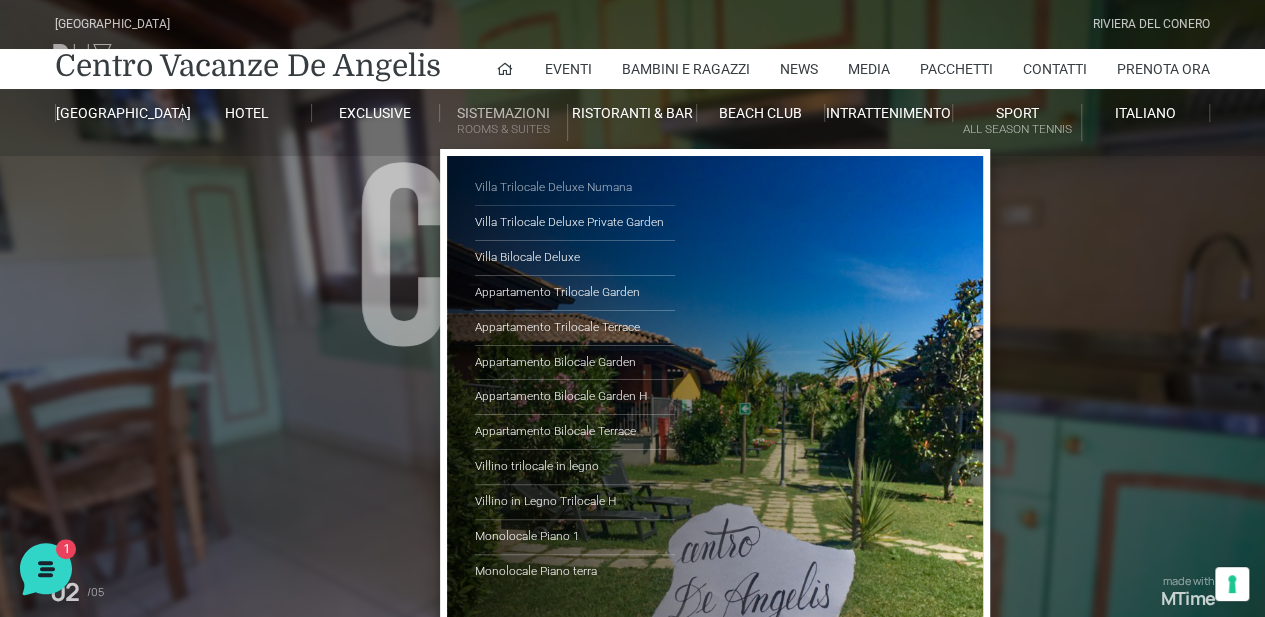 click on "Villa Trilocale Deluxe Numana" at bounding box center [575, 188] 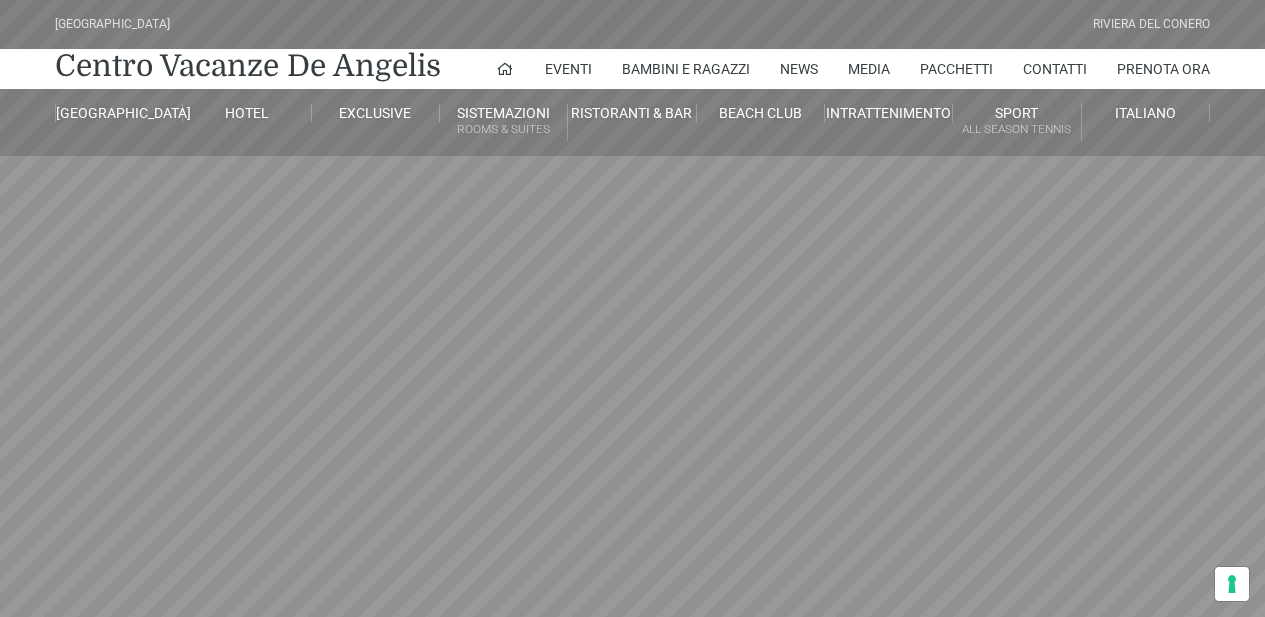 scroll, scrollTop: 0, scrollLeft: 0, axis: both 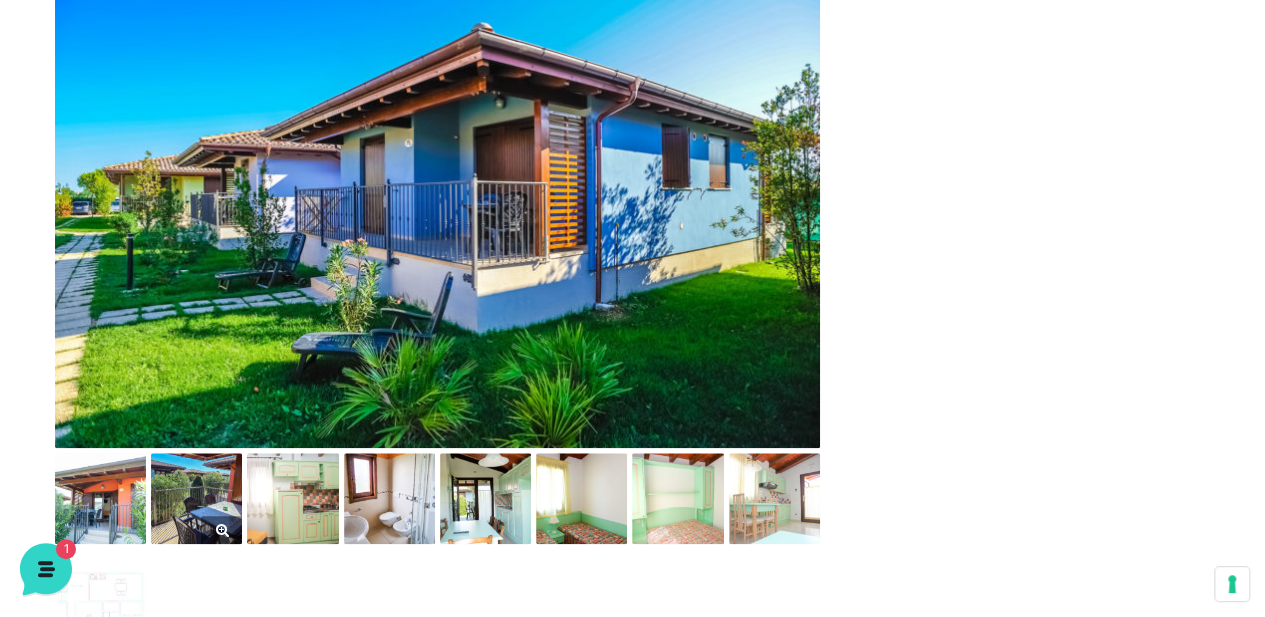 click at bounding box center [196, 498] 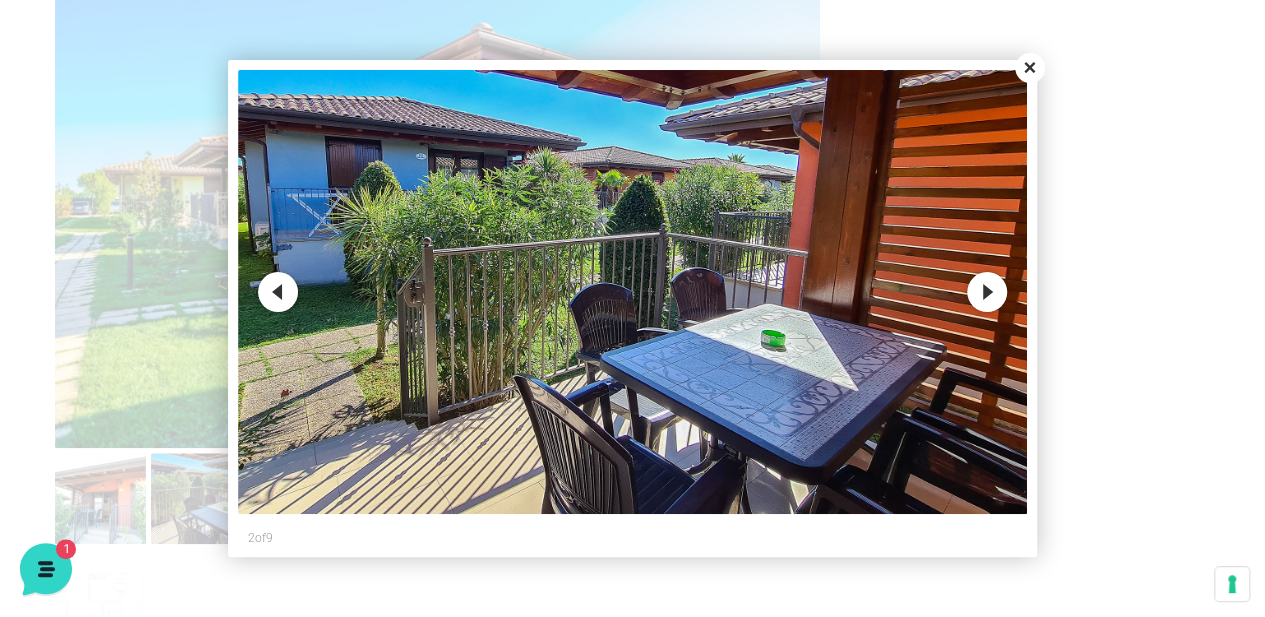 click on "Next" at bounding box center (987, 292) 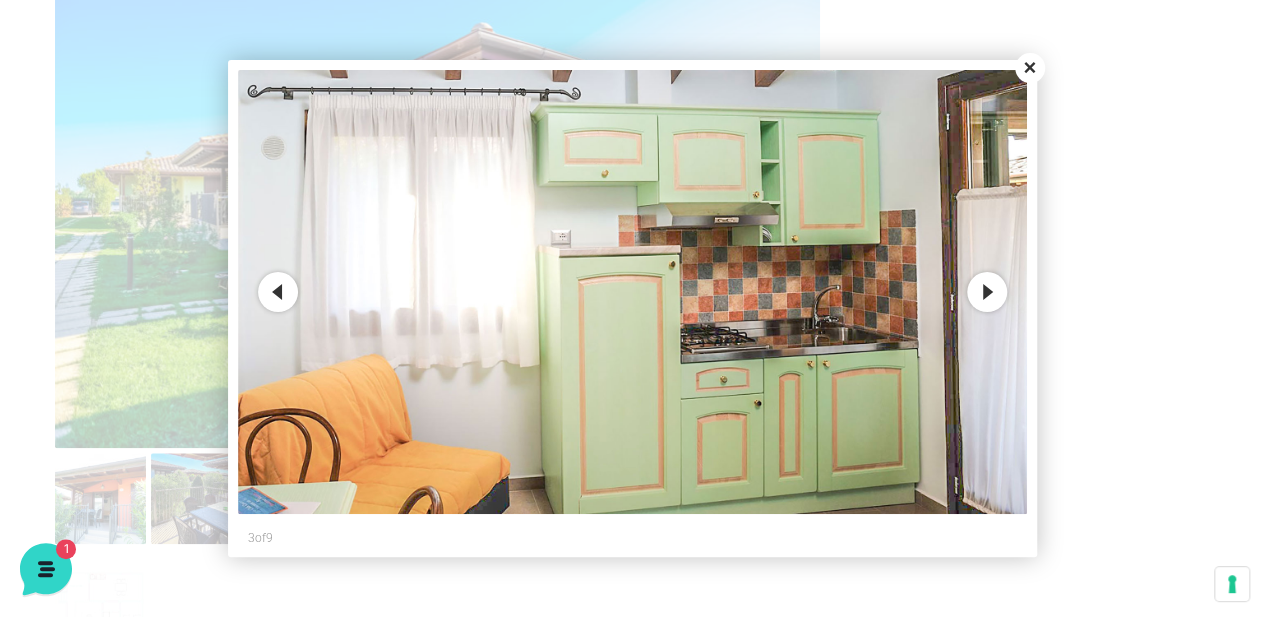 click on "Next" at bounding box center [987, 292] 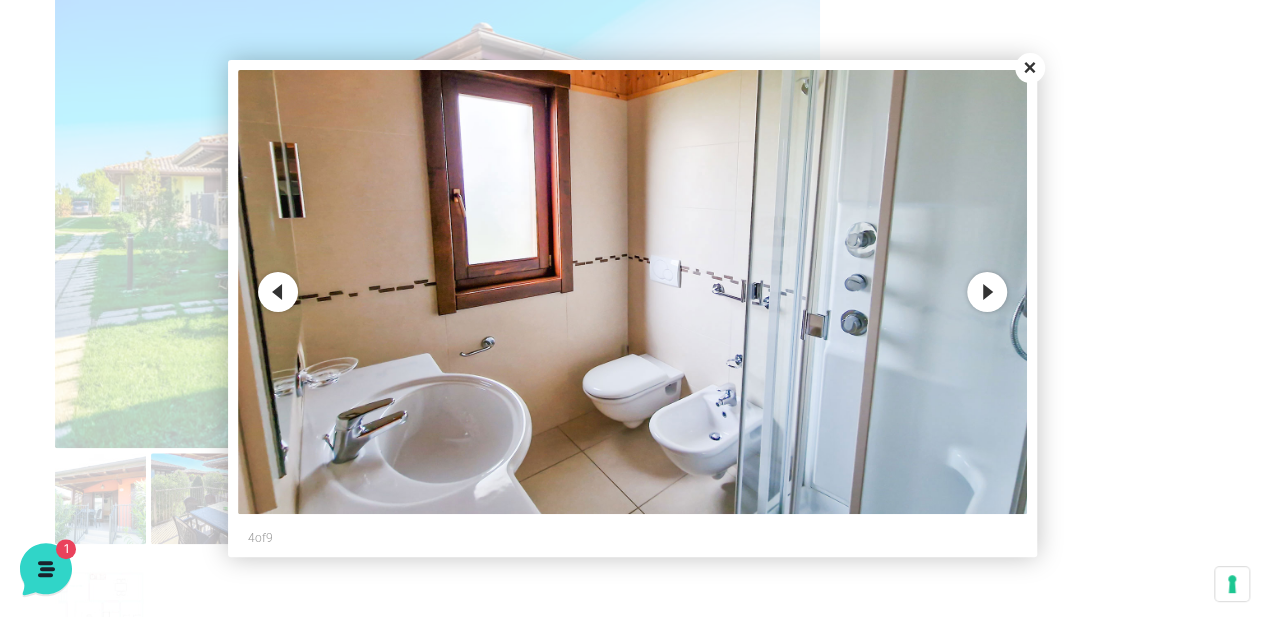 click on "Next" at bounding box center [987, 292] 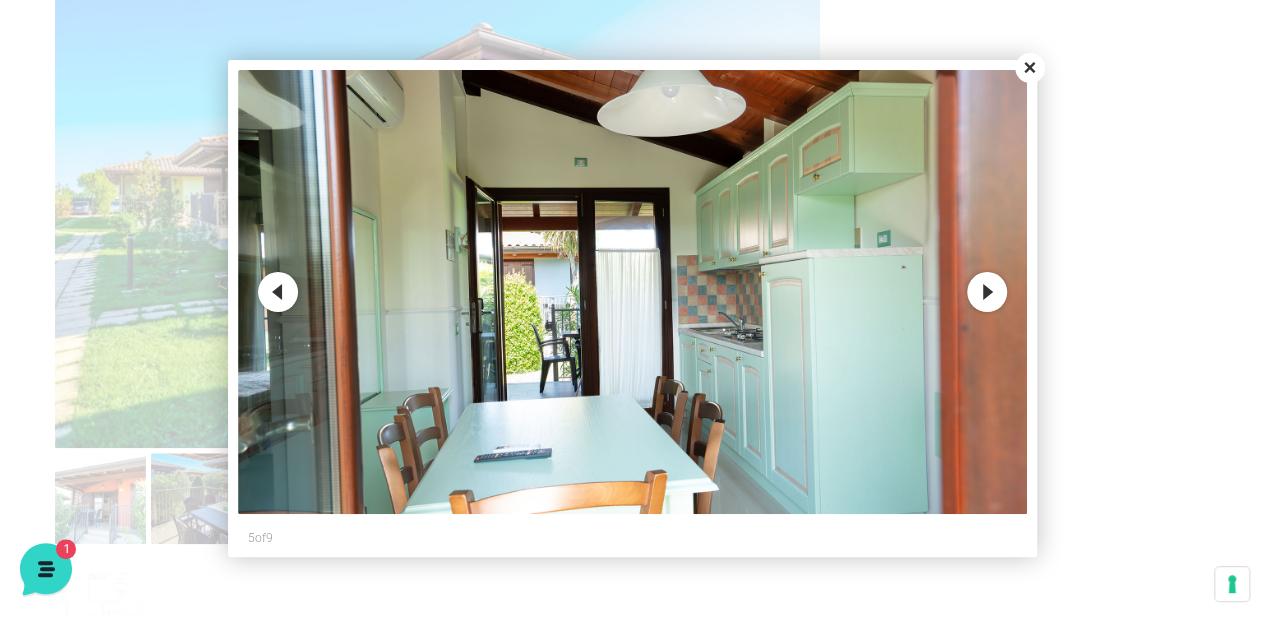 click on "Next" at bounding box center (987, 292) 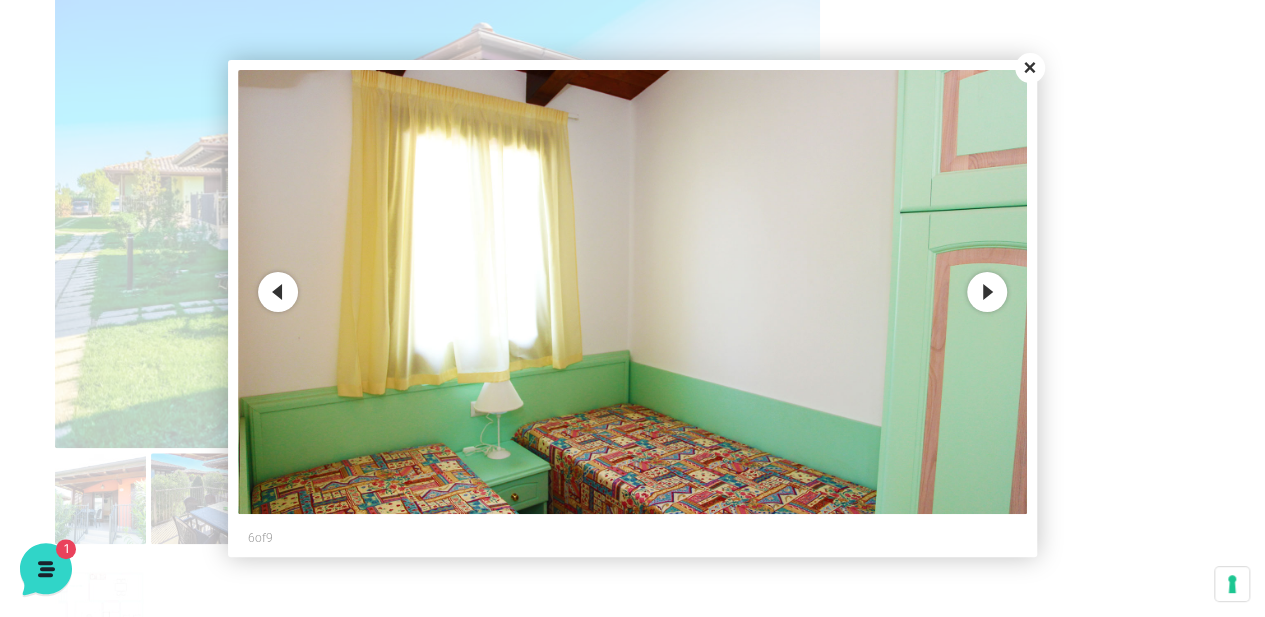click on "Next" at bounding box center [987, 292] 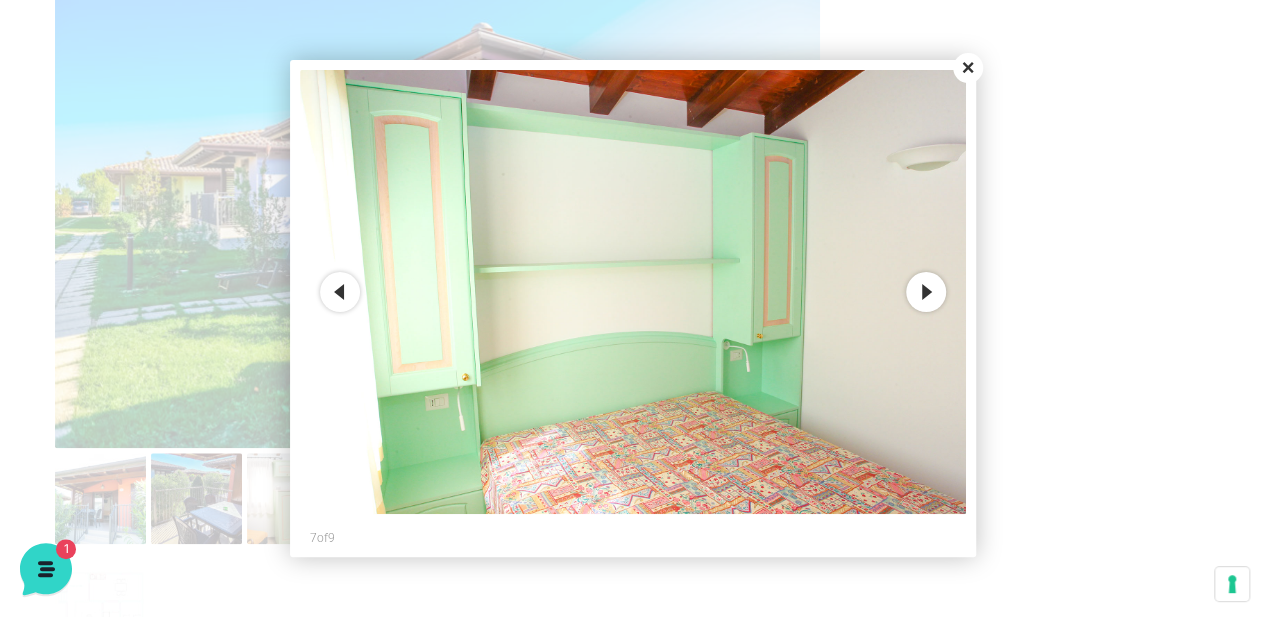 click on "Next" at bounding box center (926, 292) 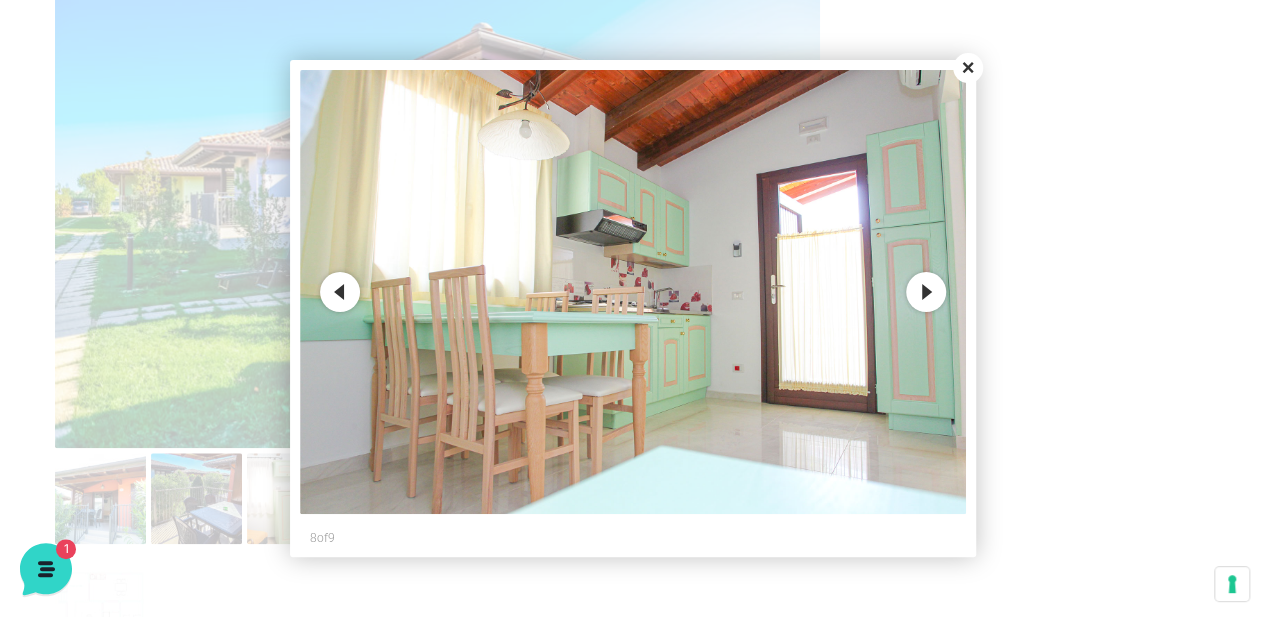 click on "Next" at bounding box center (926, 292) 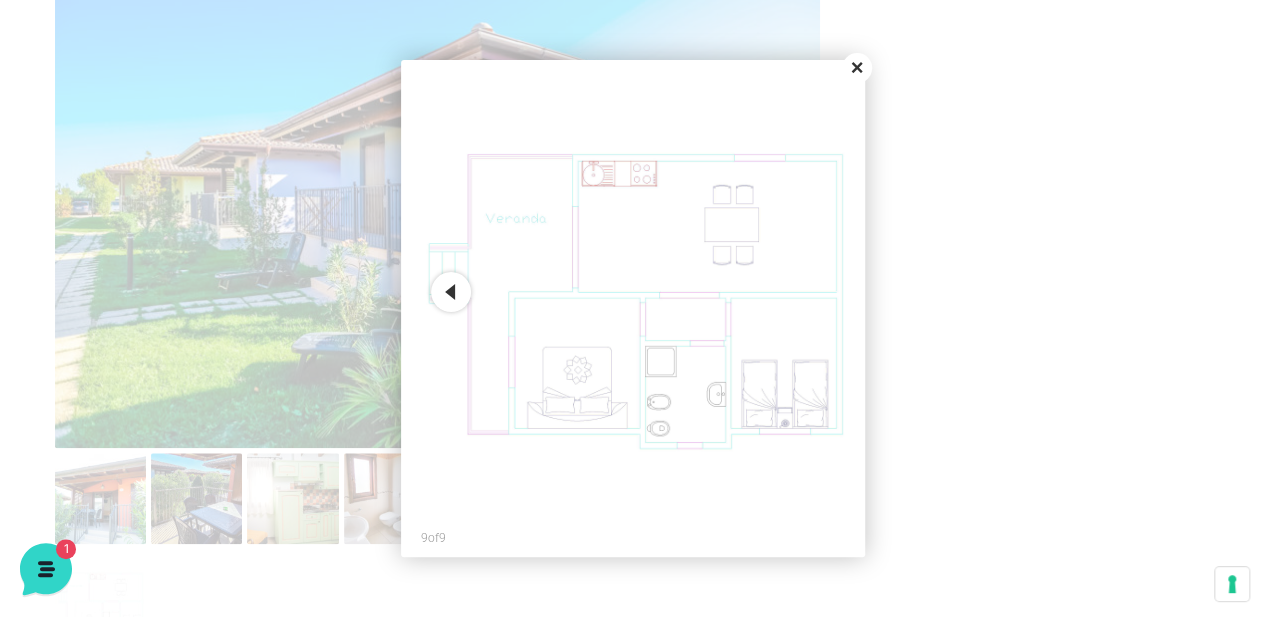 click on "Close" at bounding box center (857, 68) 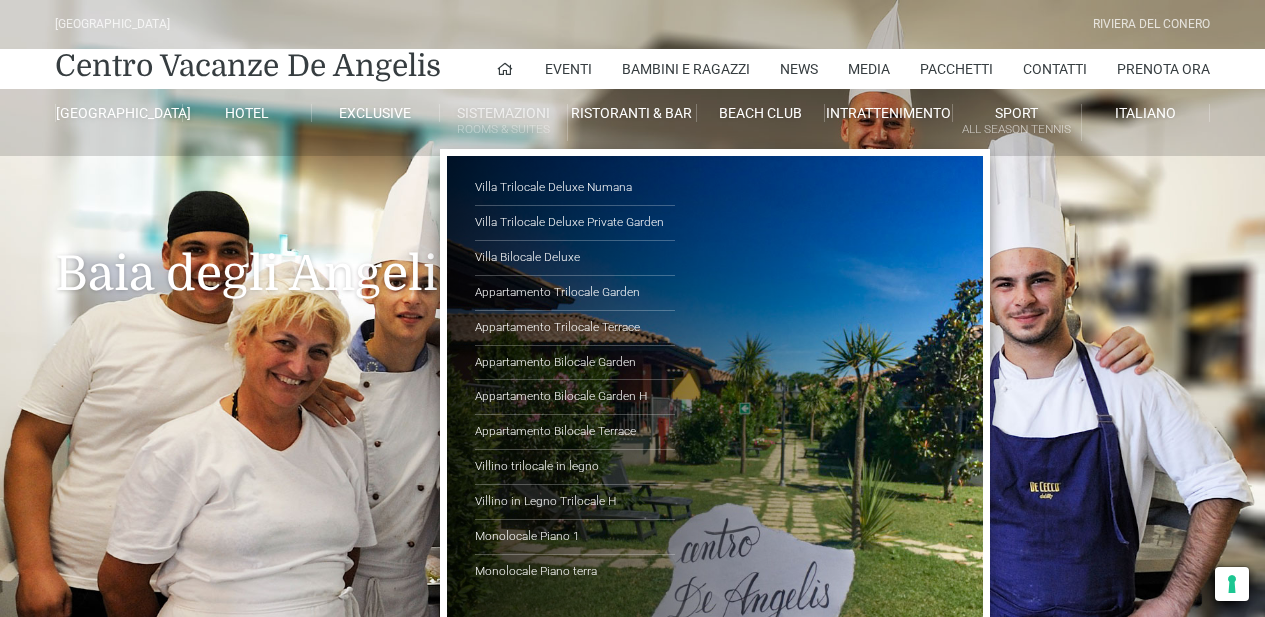 scroll, scrollTop: 0, scrollLeft: 0, axis: both 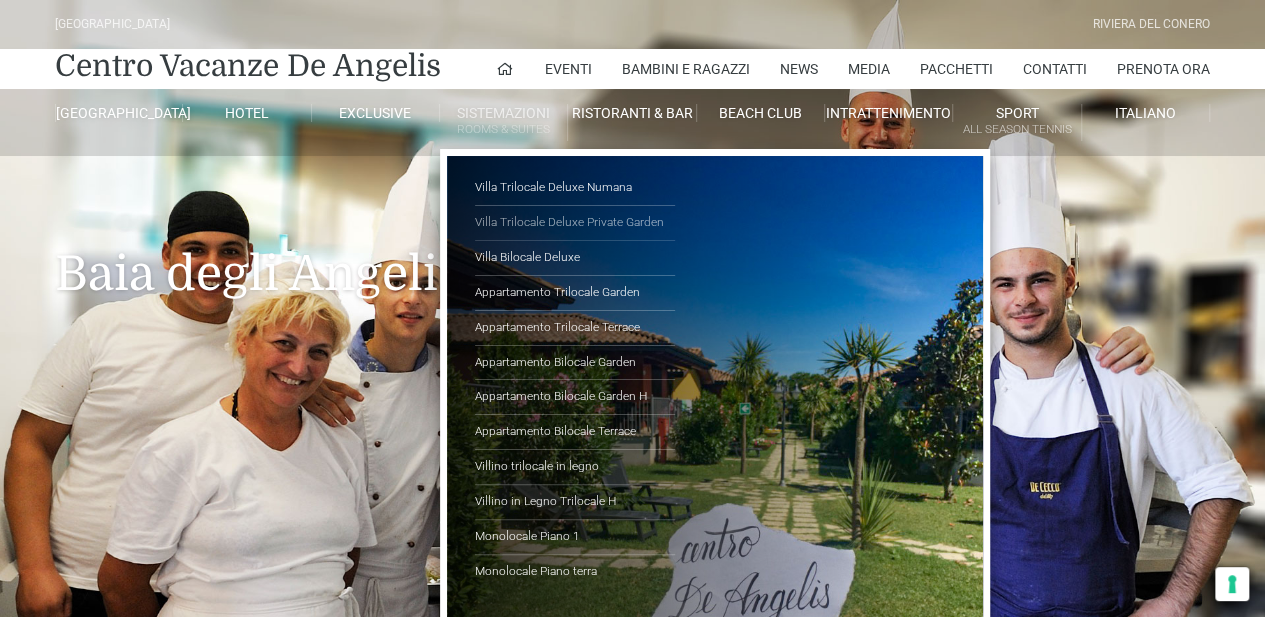 click on "Villa Trilocale Deluxe Private Garden" at bounding box center (575, 223) 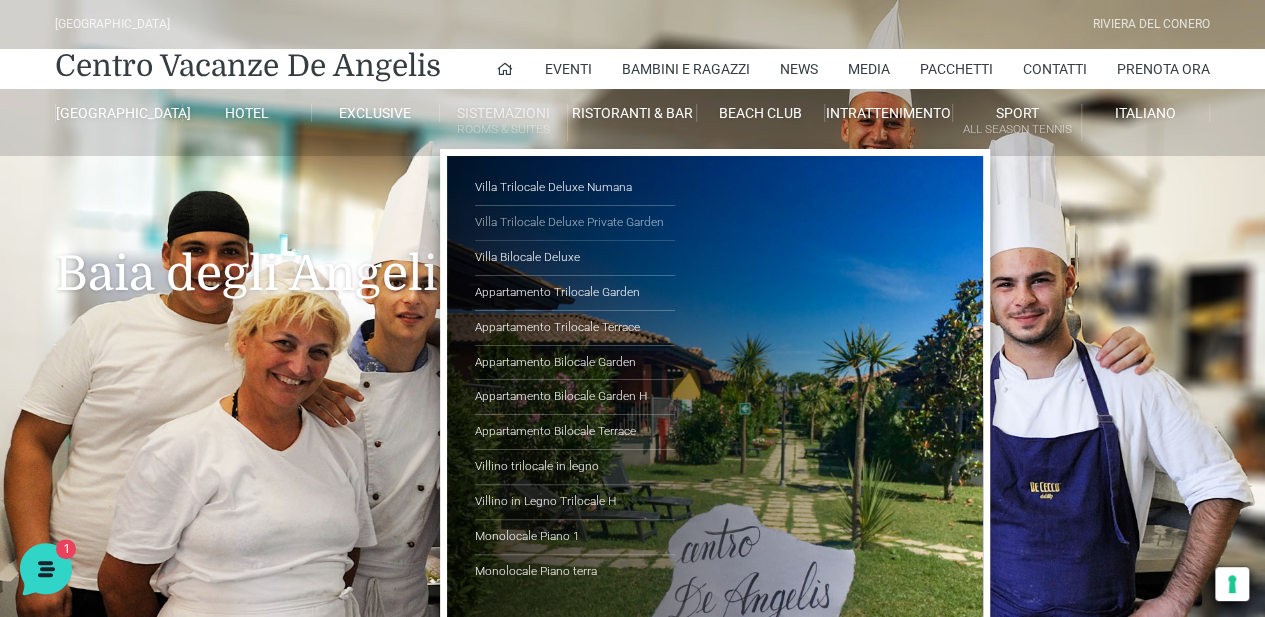 scroll, scrollTop: 0, scrollLeft: 0, axis: both 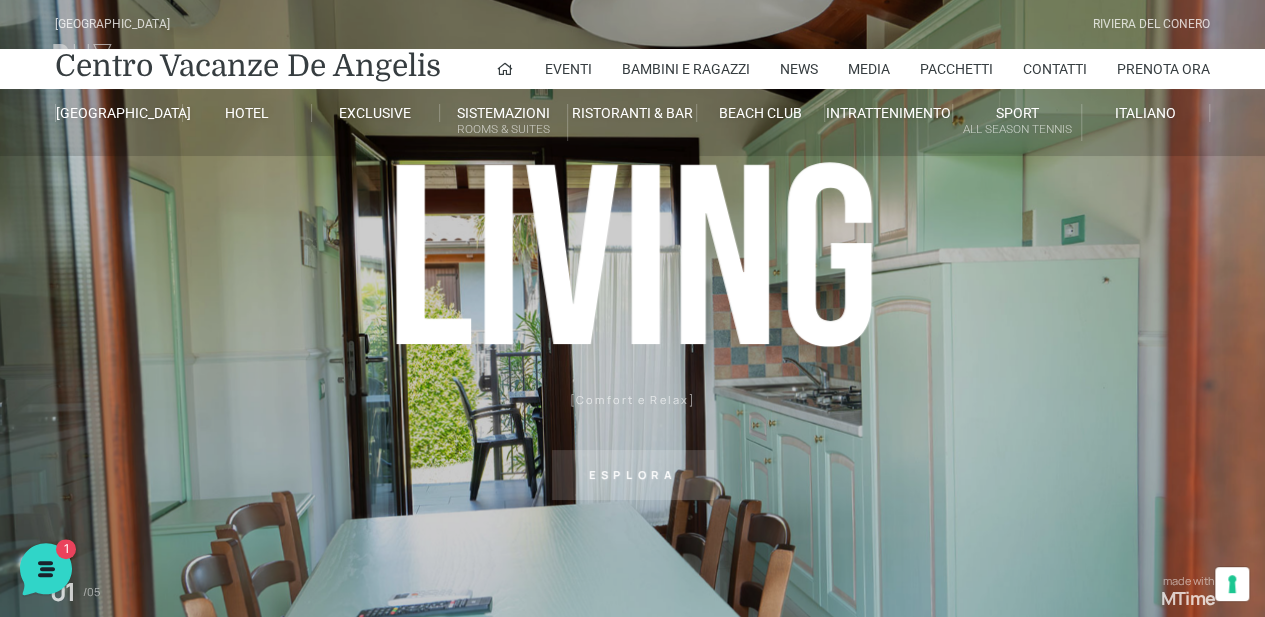 click on "Esplora" at bounding box center [633, 475] 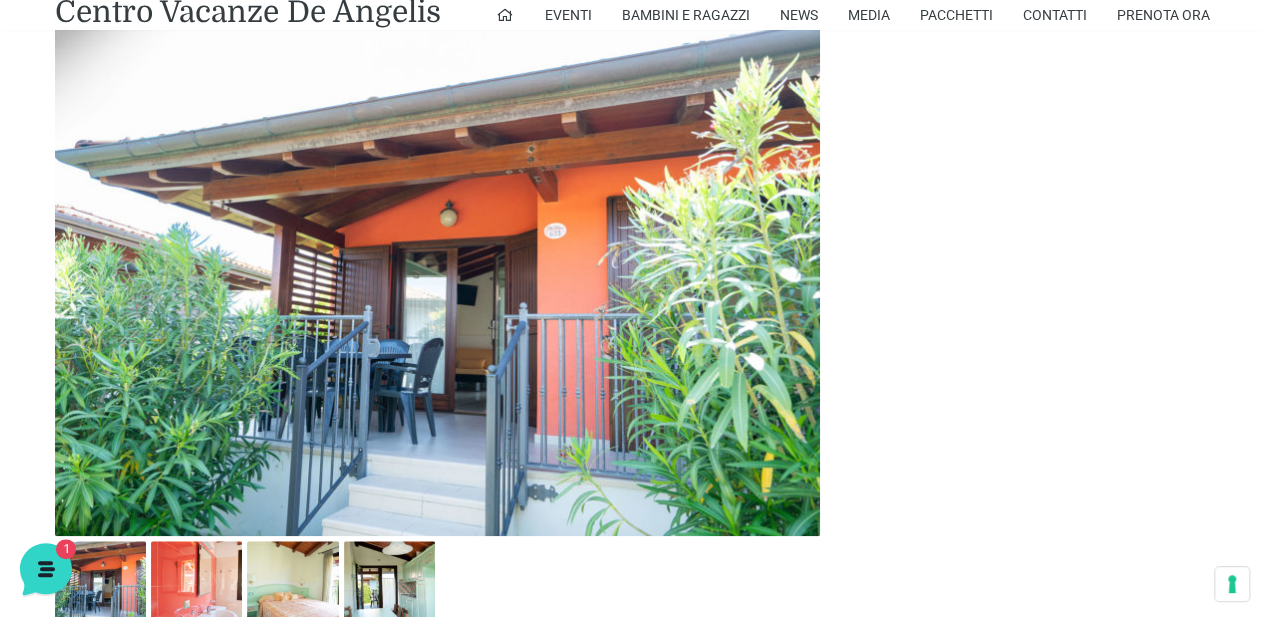 scroll, scrollTop: 740, scrollLeft: 0, axis: vertical 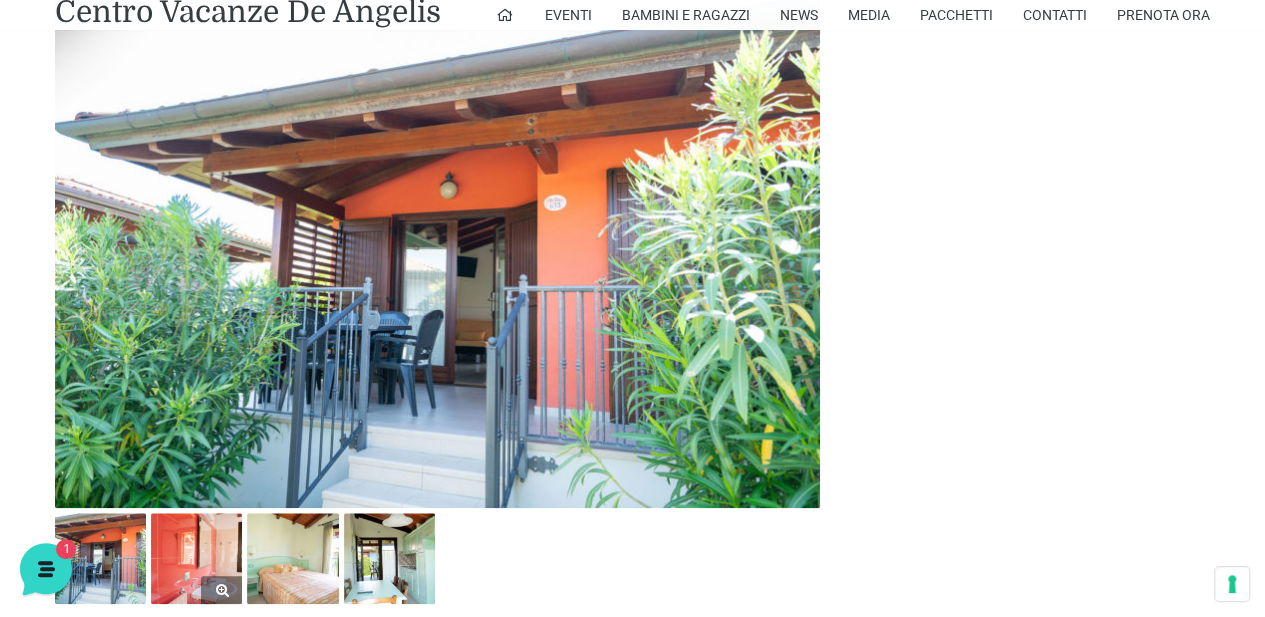 click at bounding box center [196, 558] 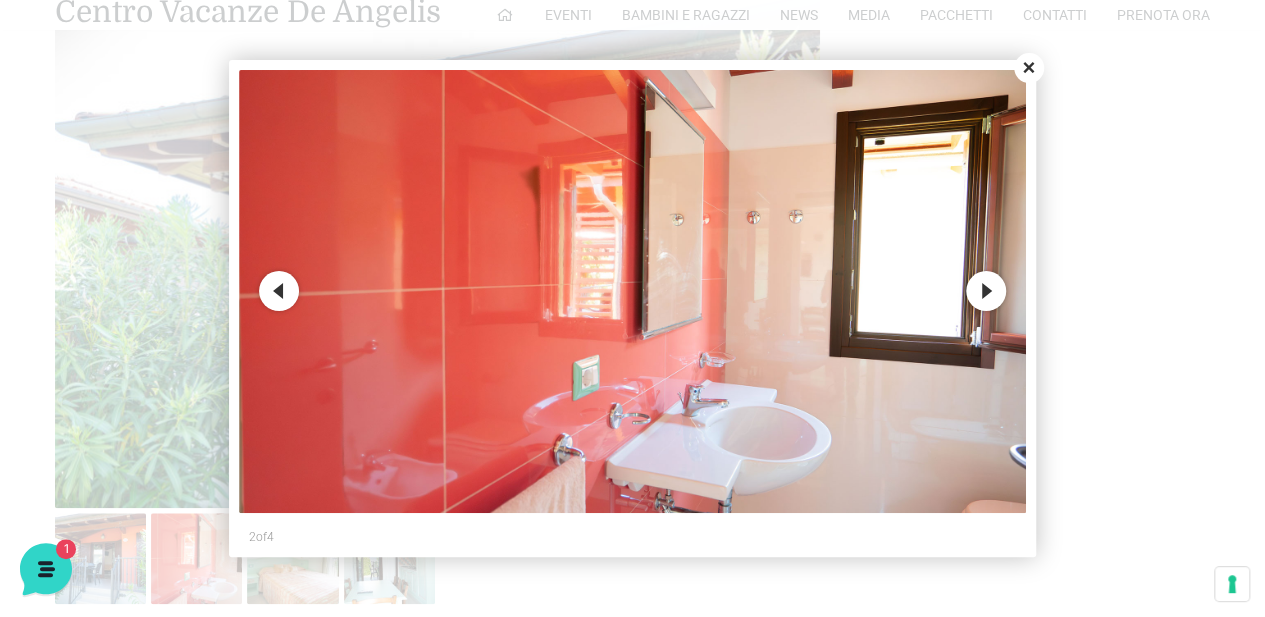 click on "Next" at bounding box center (986, 291) 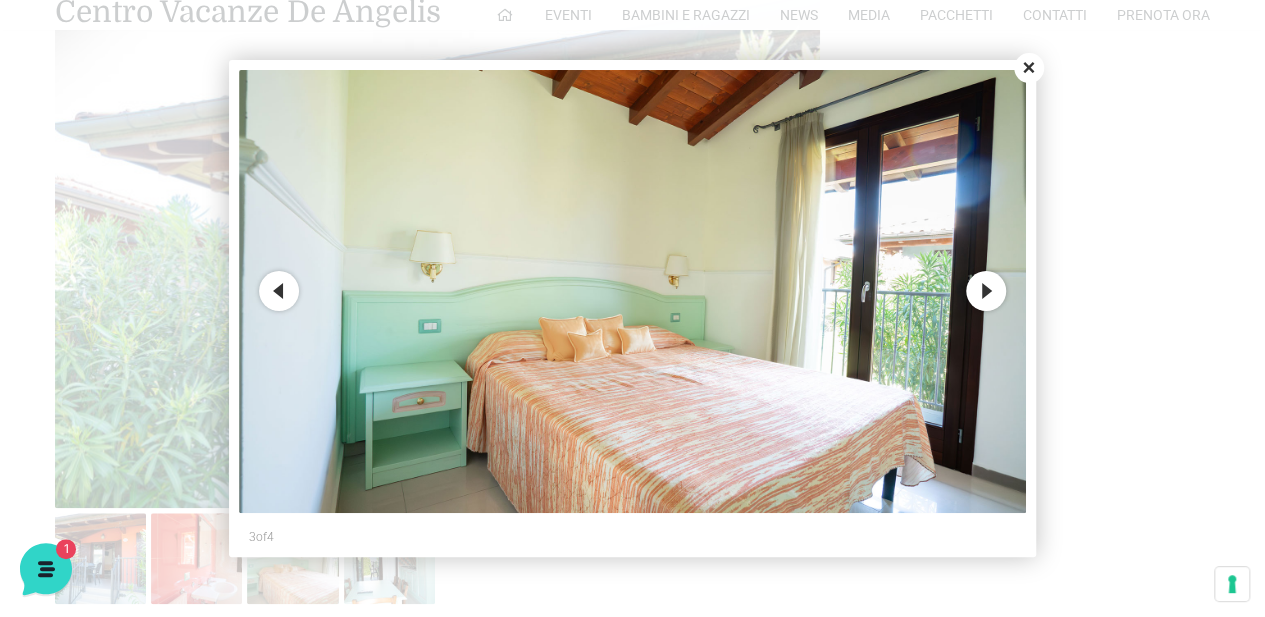 click on "Next" at bounding box center (986, 291) 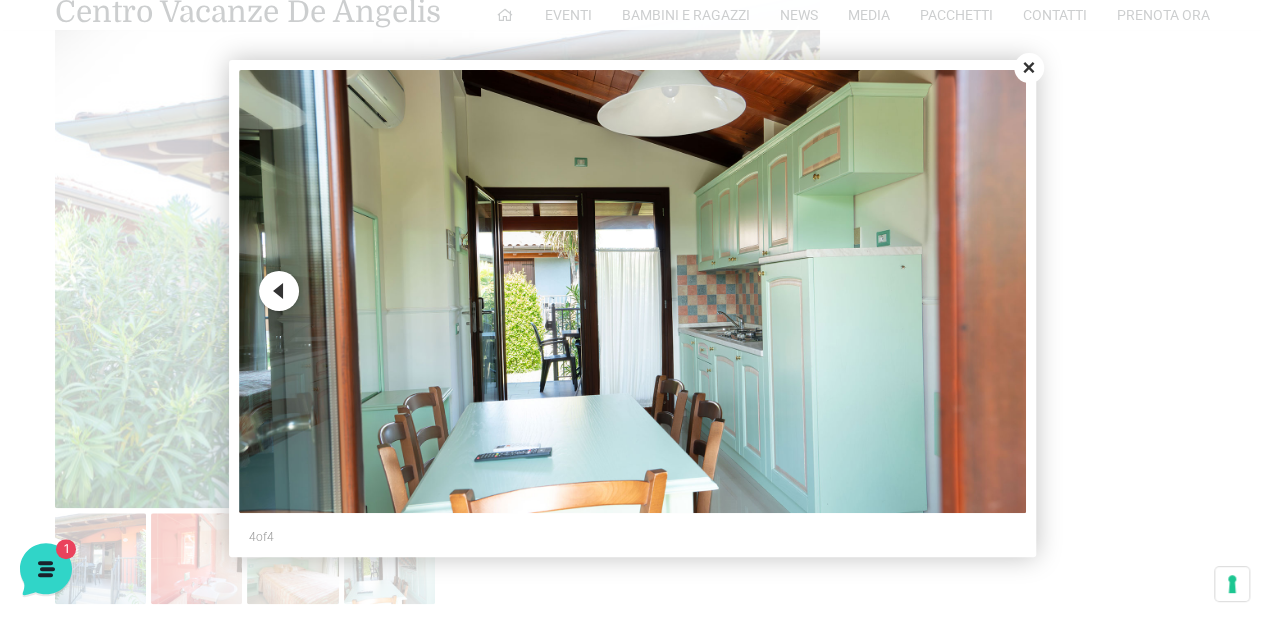 click at bounding box center [632, 291] 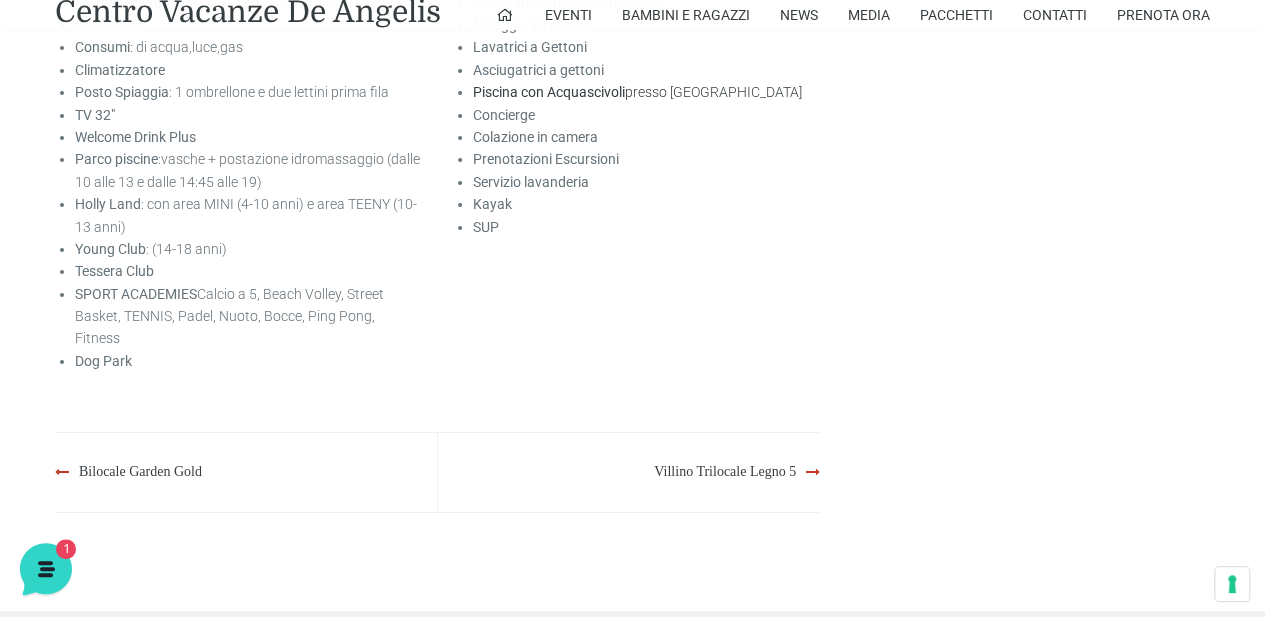 scroll, scrollTop: 3640, scrollLeft: 0, axis: vertical 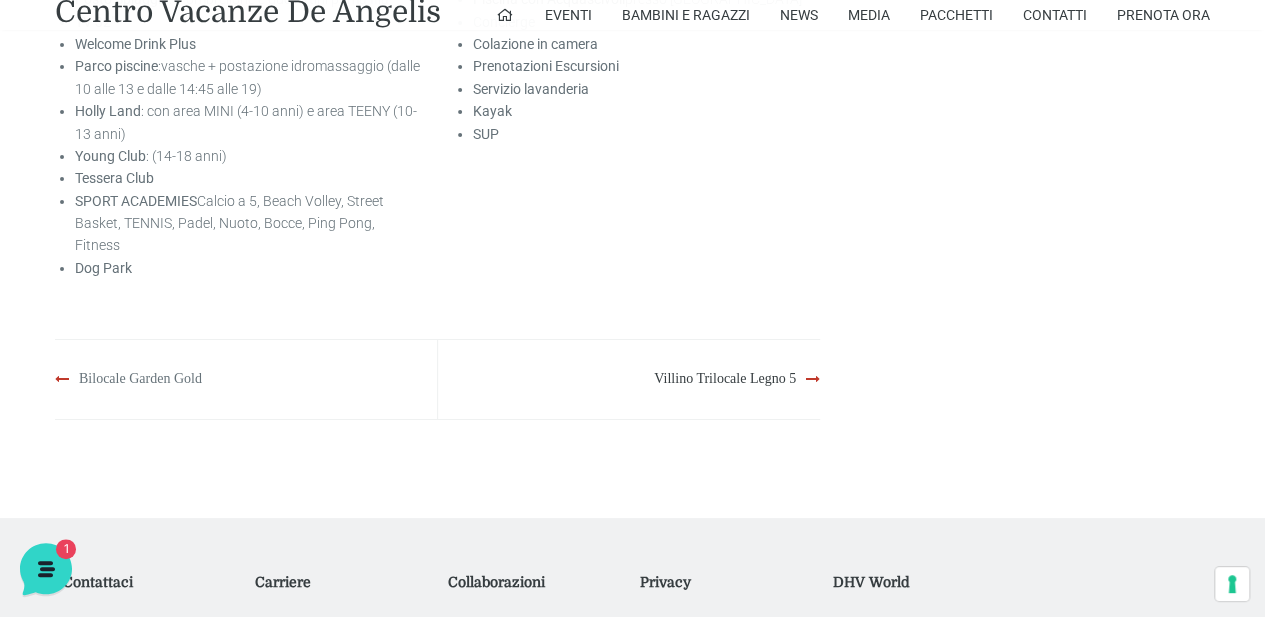 click on "Bilocale Garden Gold" at bounding box center [140, 378] 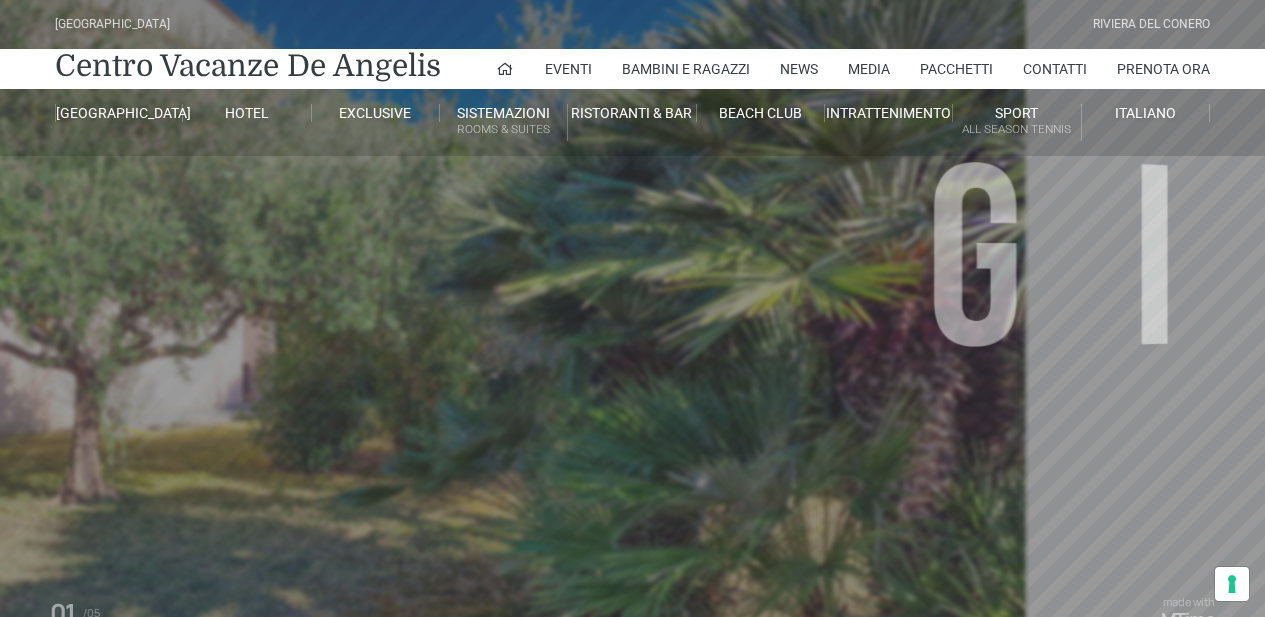 scroll, scrollTop: 0, scrollLeft: 0, axis: both 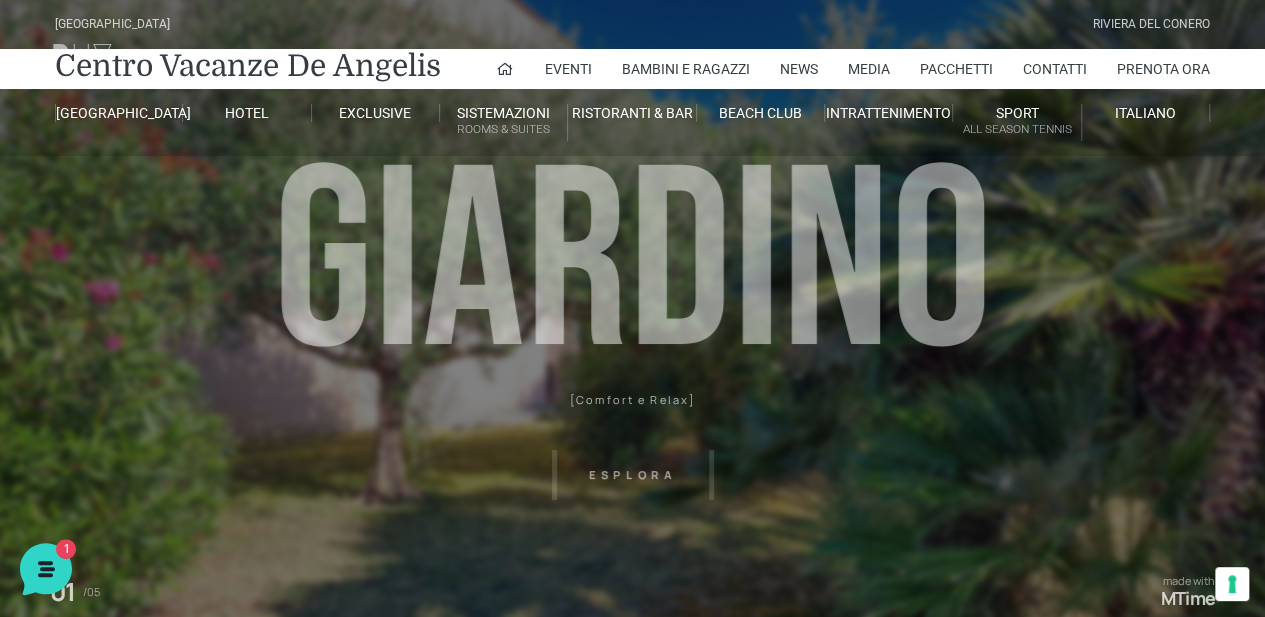 click on "Villaggio Hotel Resort
Riviera Del Conero
Centro Vacanze De Angelis
Eventi
Miss Italia
Cerimonie
Team building
Bambini e Ragazzi
Holly Beach Club
Holly Teeny Club
Holly Young Club
Piscine
Iscrizioni Holly Club
News
Media
Pacchetti
Contatti
Prenota Ora
De Angelis Resort
Parco Piscine
Oasi Naturale
Cappellina
Sala Convegni
Le Marche
Store
Concierge
Colonnina Ricarica
Mappa del Villaggio
Hotel
Suite Prestige
Camera Prestige
Camera Suite H
Sala Meeting
Exclusive
Villa Luxury
Dimora Padronale
Villa 601 Alpine
Villa Classic
Bilocale Garden Gold
Sistemazioni Rooms & Suites
Villa Trilocale Deluxe Numana
Villa Trilocale Deluxe Private Garden
Villa Bilocale Deluxe
Appartamento Trilocale Garden" at bounding box center (632, 450) 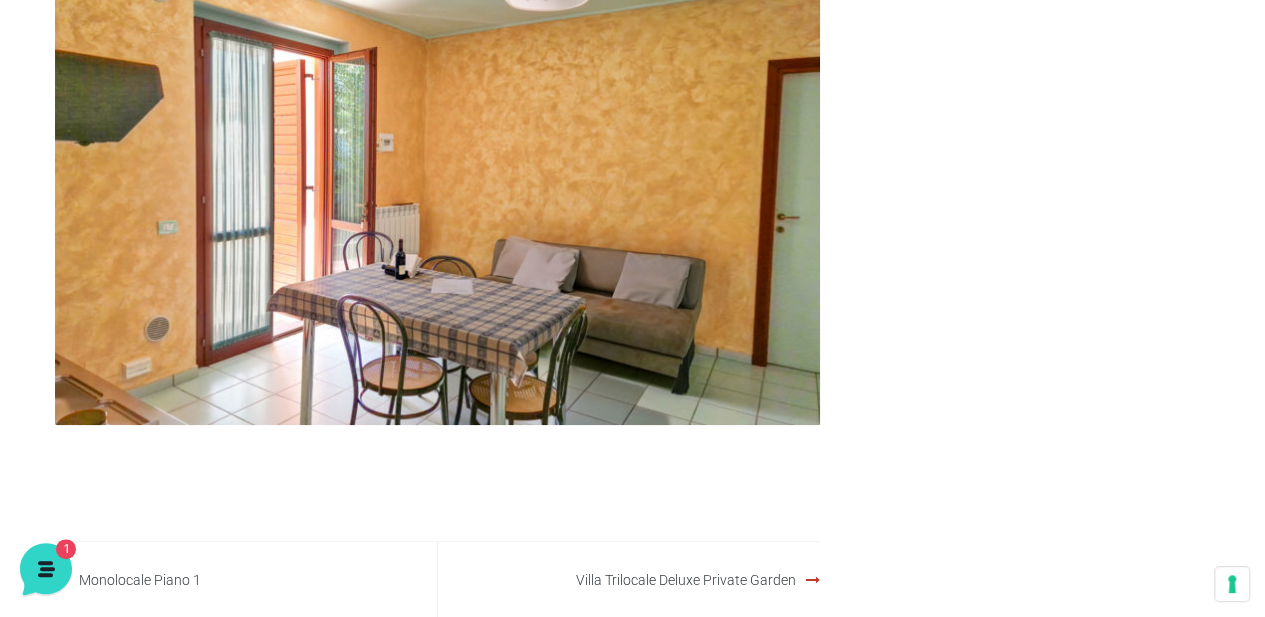 scroll, scrollTop: 700, scrollLeft: 0, axis: vertical 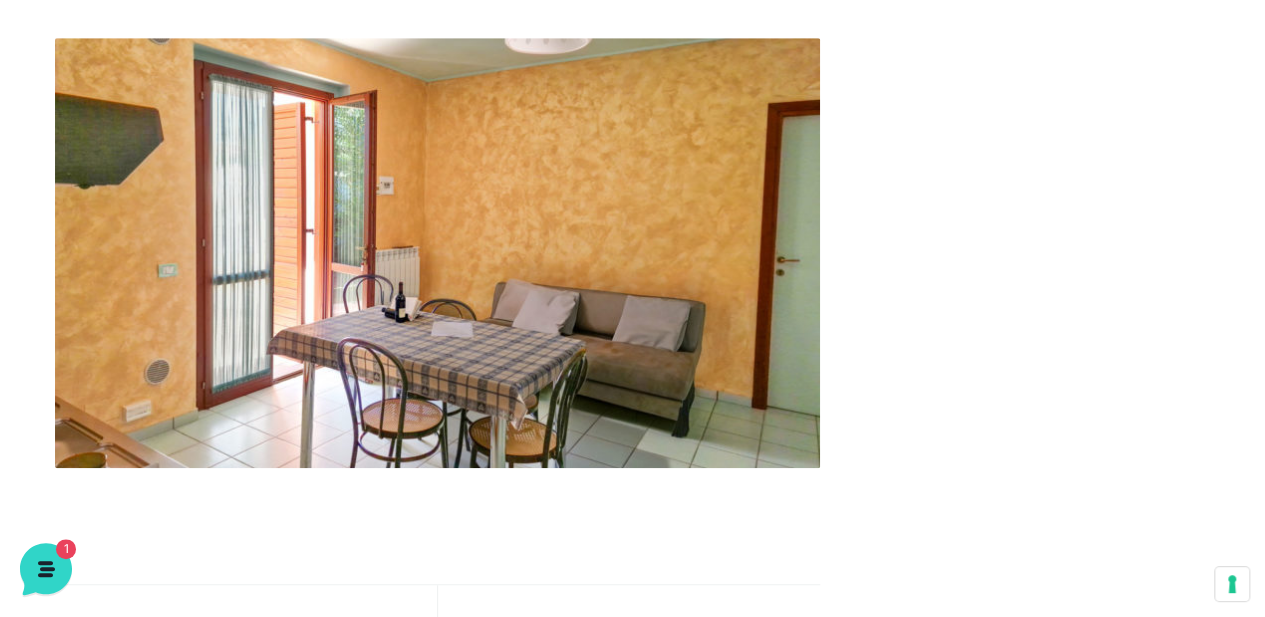 click at bounding box center [437, 253] 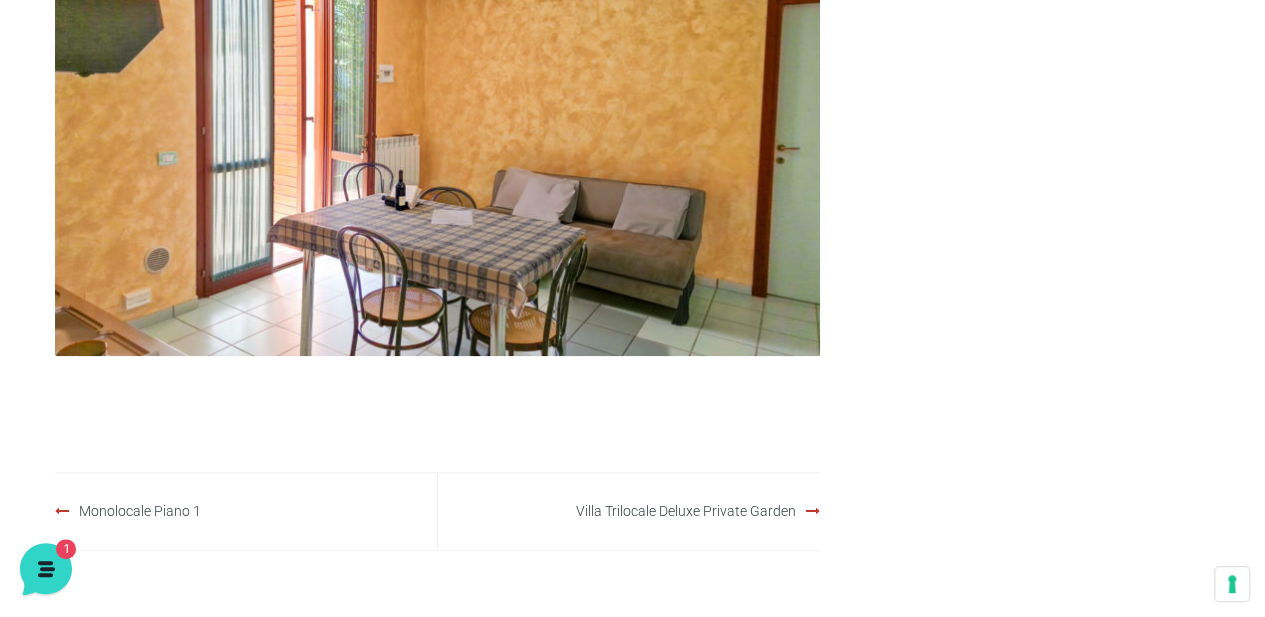 scroll, scrollTop: 1000, scrollLeft: 0, axis: vertical 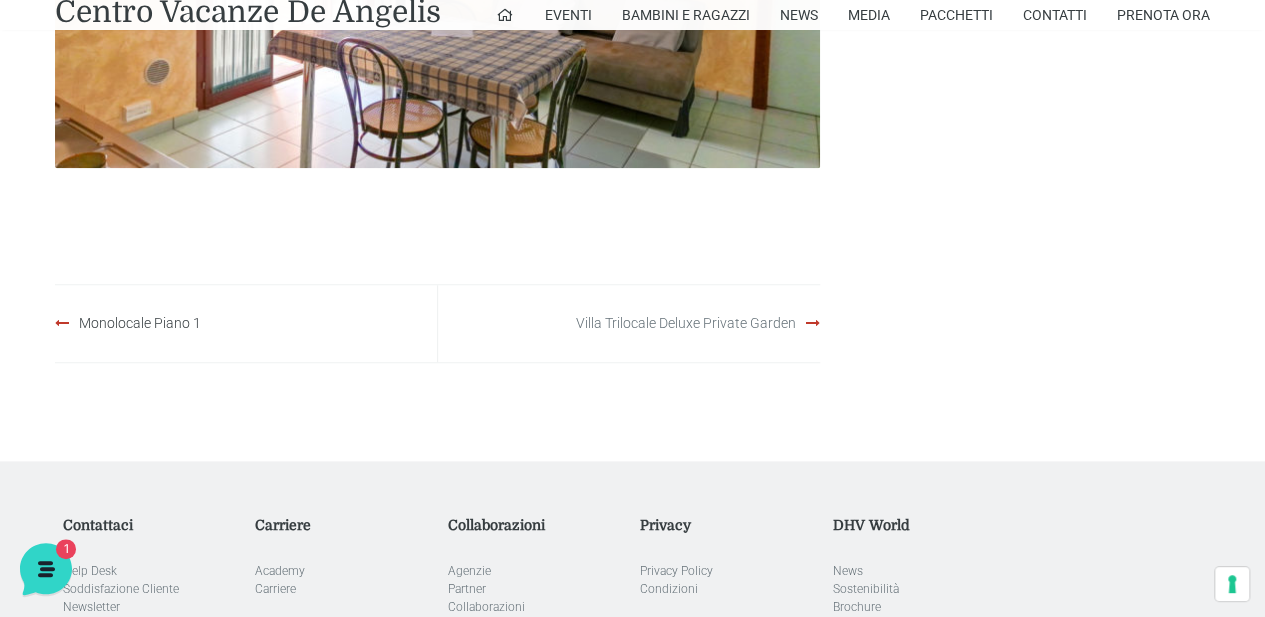 click on "Villa Trilocale Deluxe Private Garden" at bounding box center [686, 323] 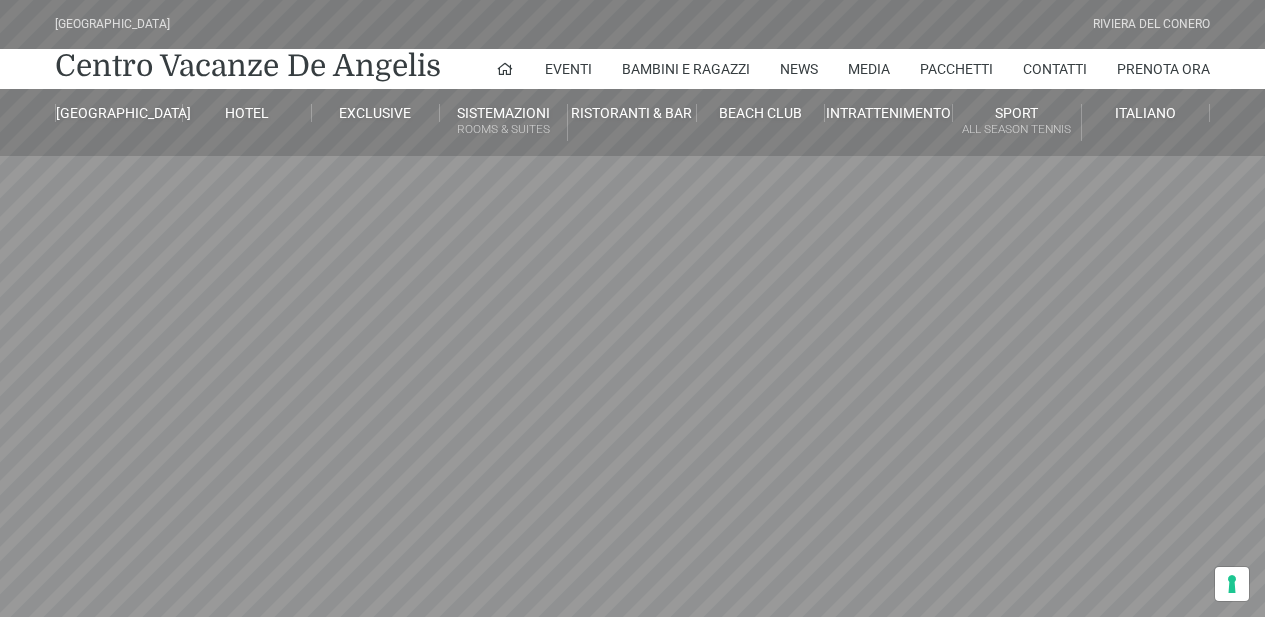 scroll, scrollTop: 0, scrollLeft: 0, axis: both 